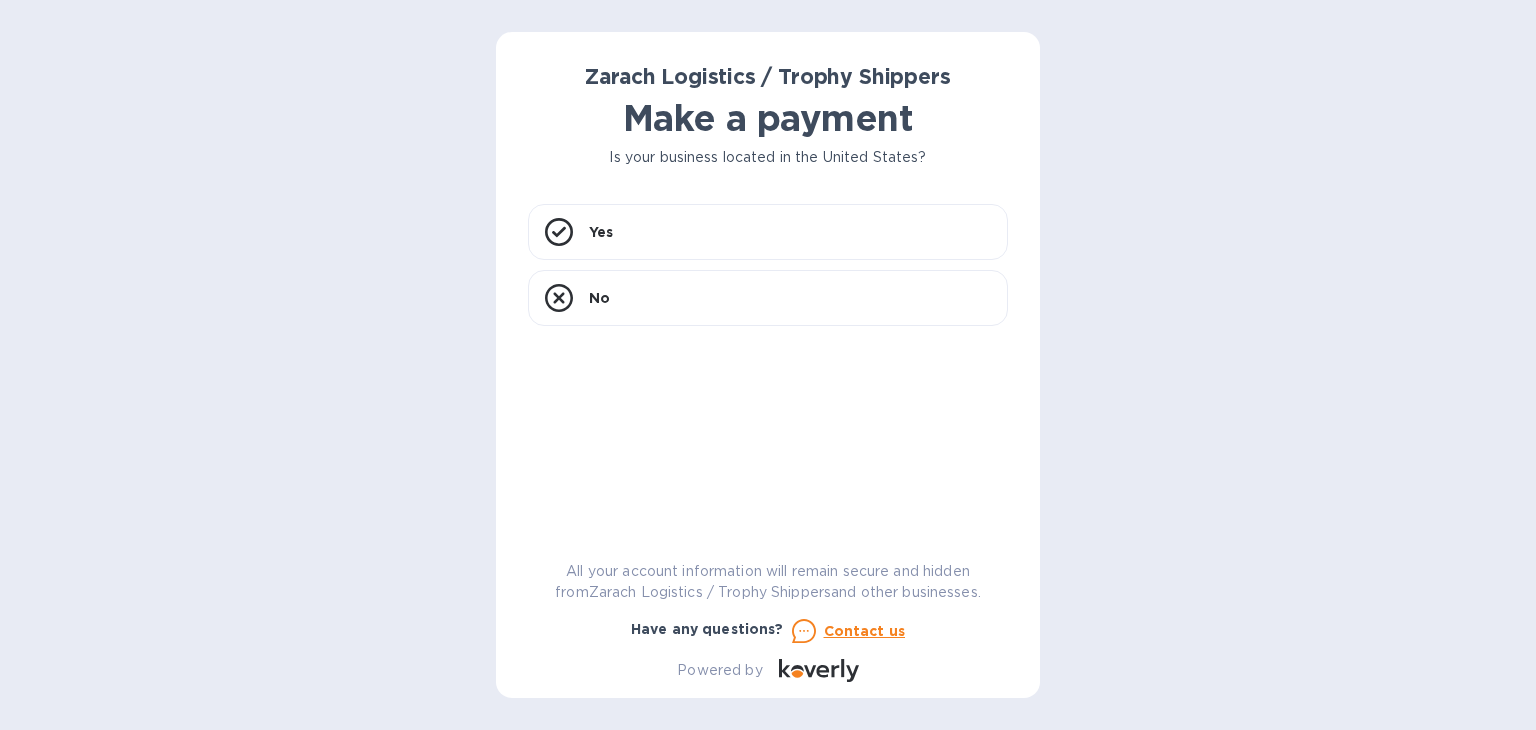 scroll, scrollTop: 0, scrollLeft: 0, axis: both 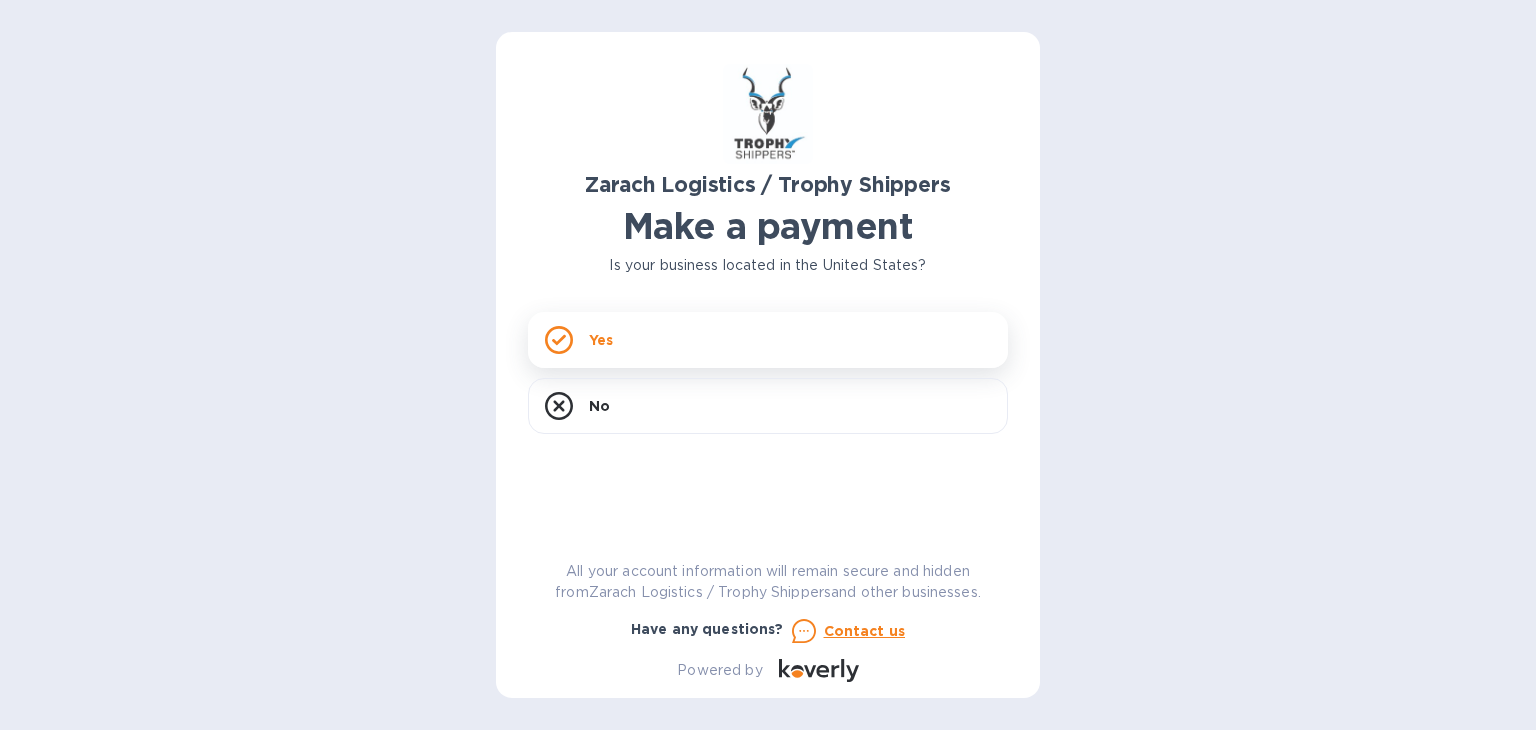 click on "Yes" at bounding box center (768, 340) 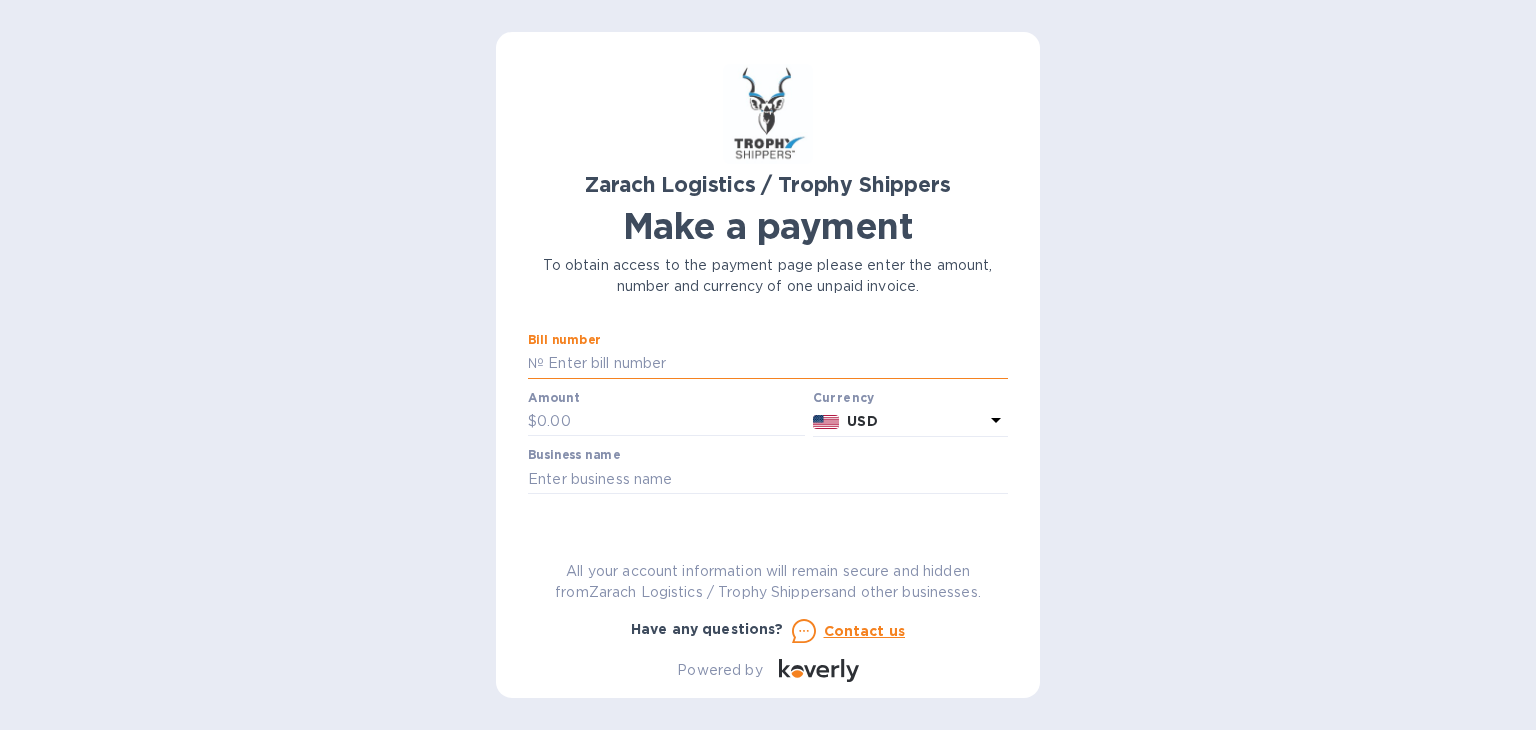 click at bounding box center (776, 364) 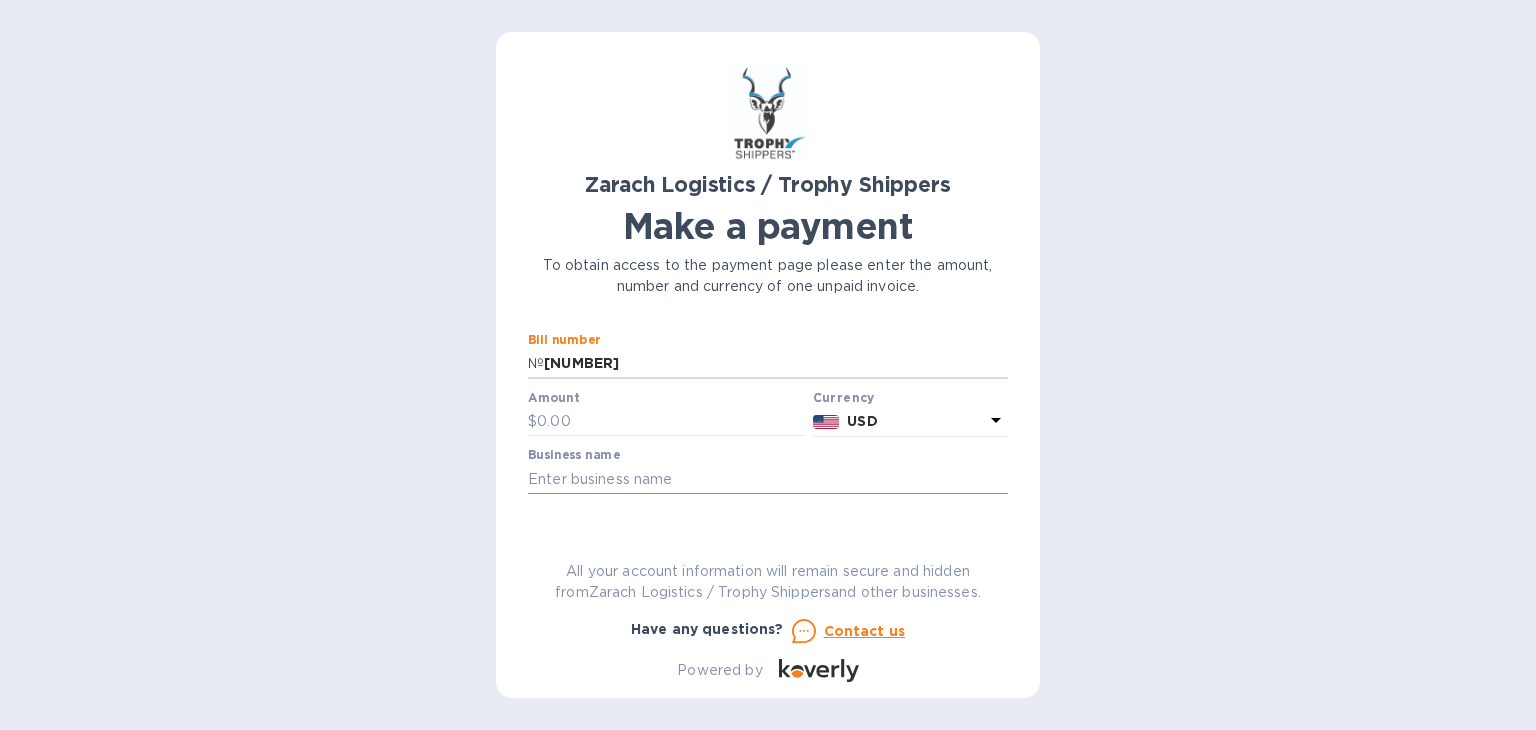 type on "[NUMBER]" 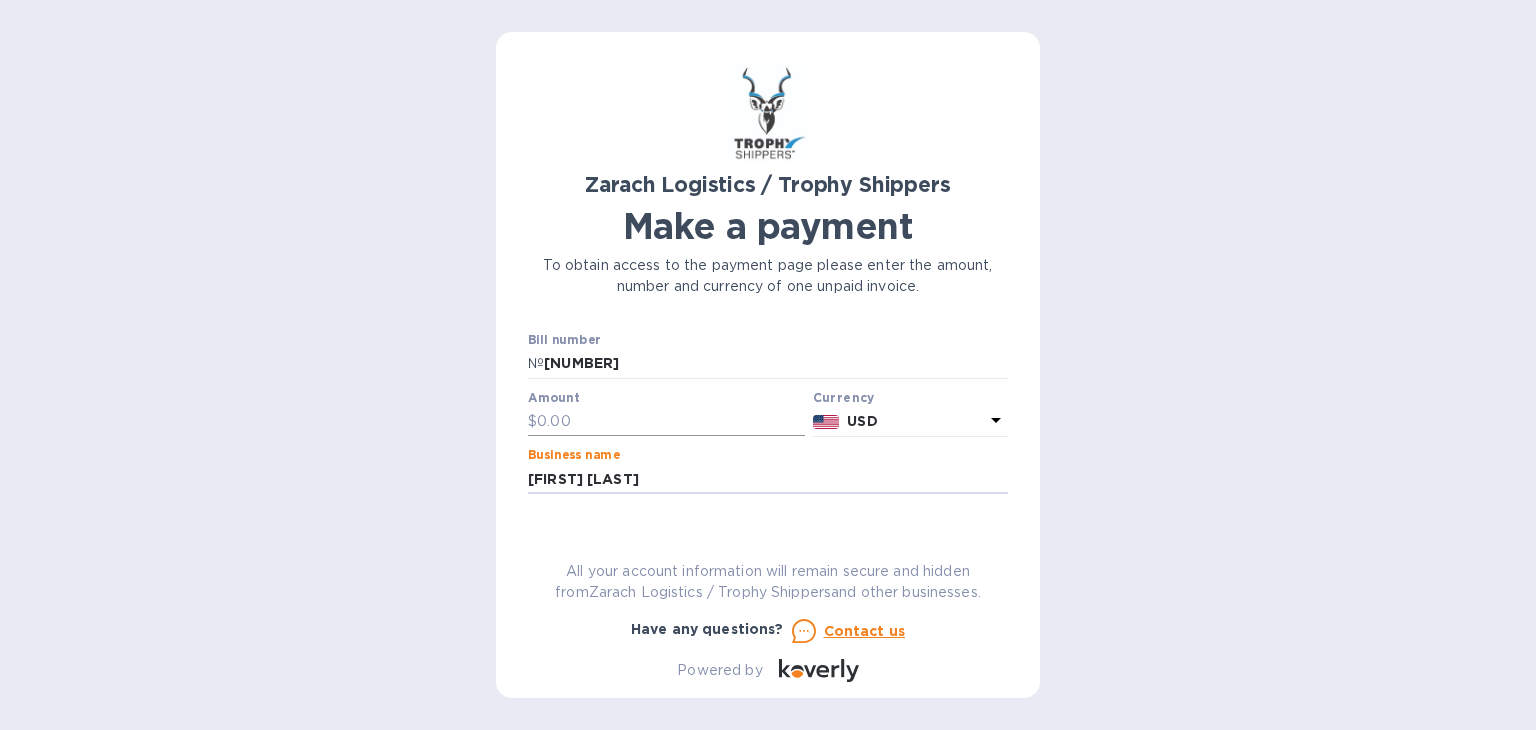 type on "[FIRST] [LAST]" 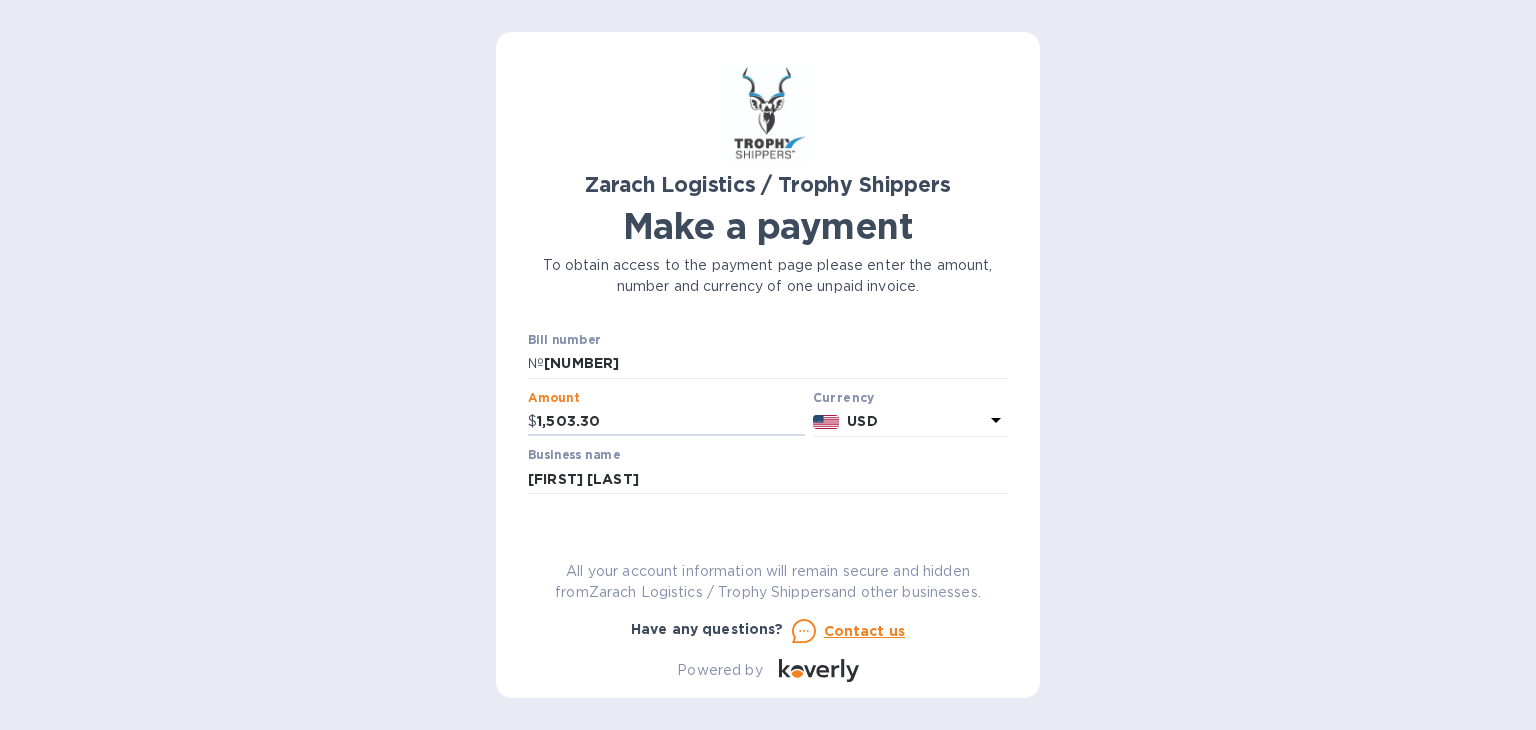type on "1,503.30" 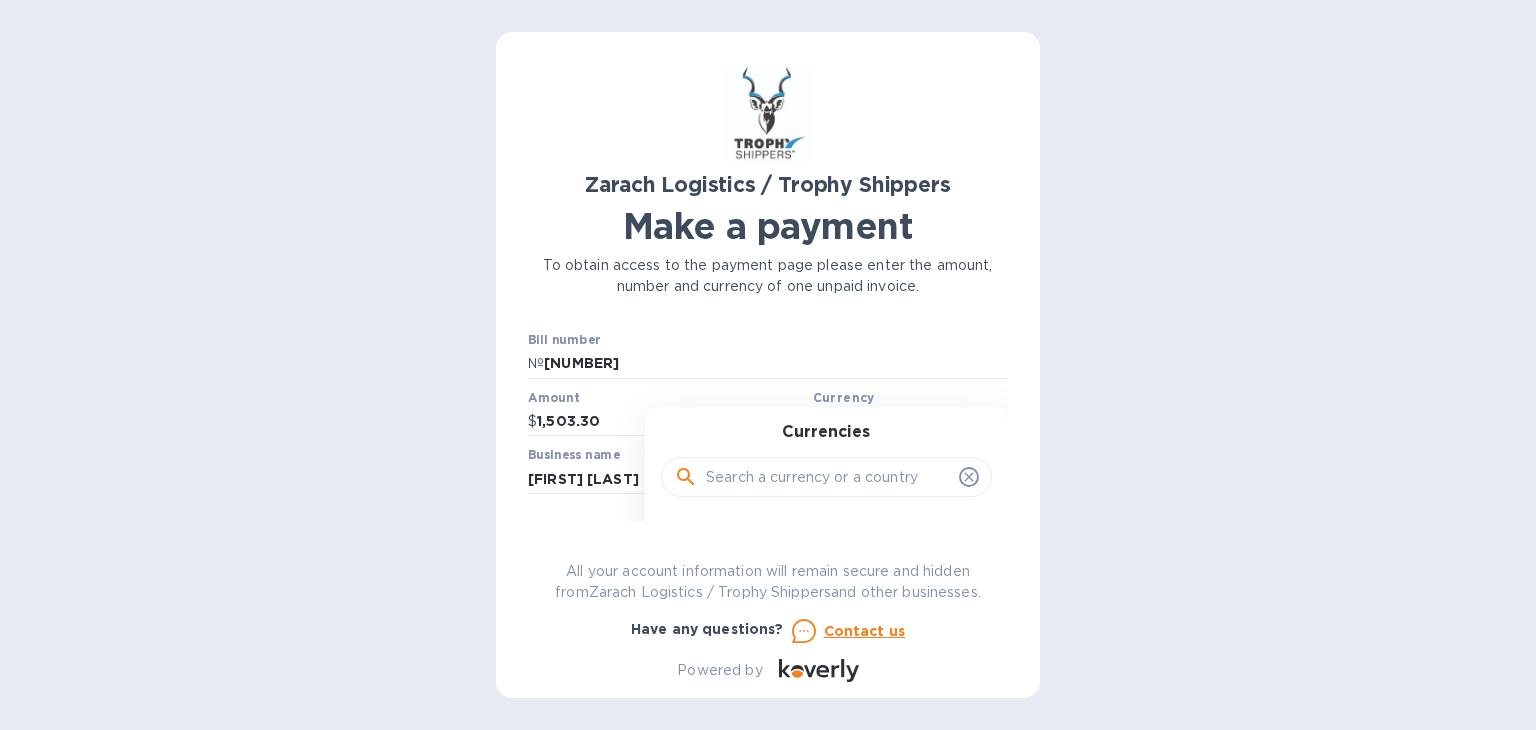 click on "Currencies" at bounding box center [826, 466] 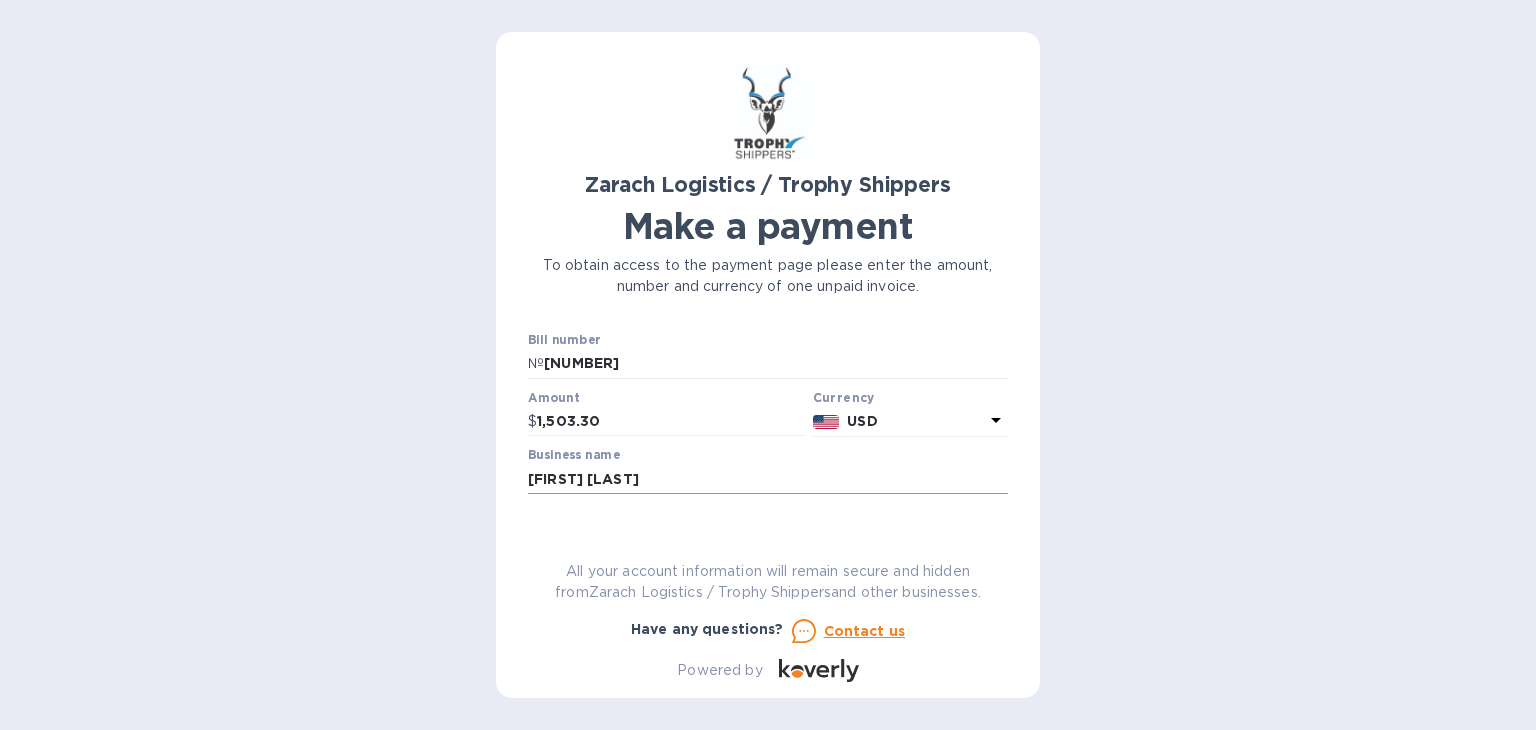 click on "[FIRST] [LAST]" at bounding box center (768, 479) 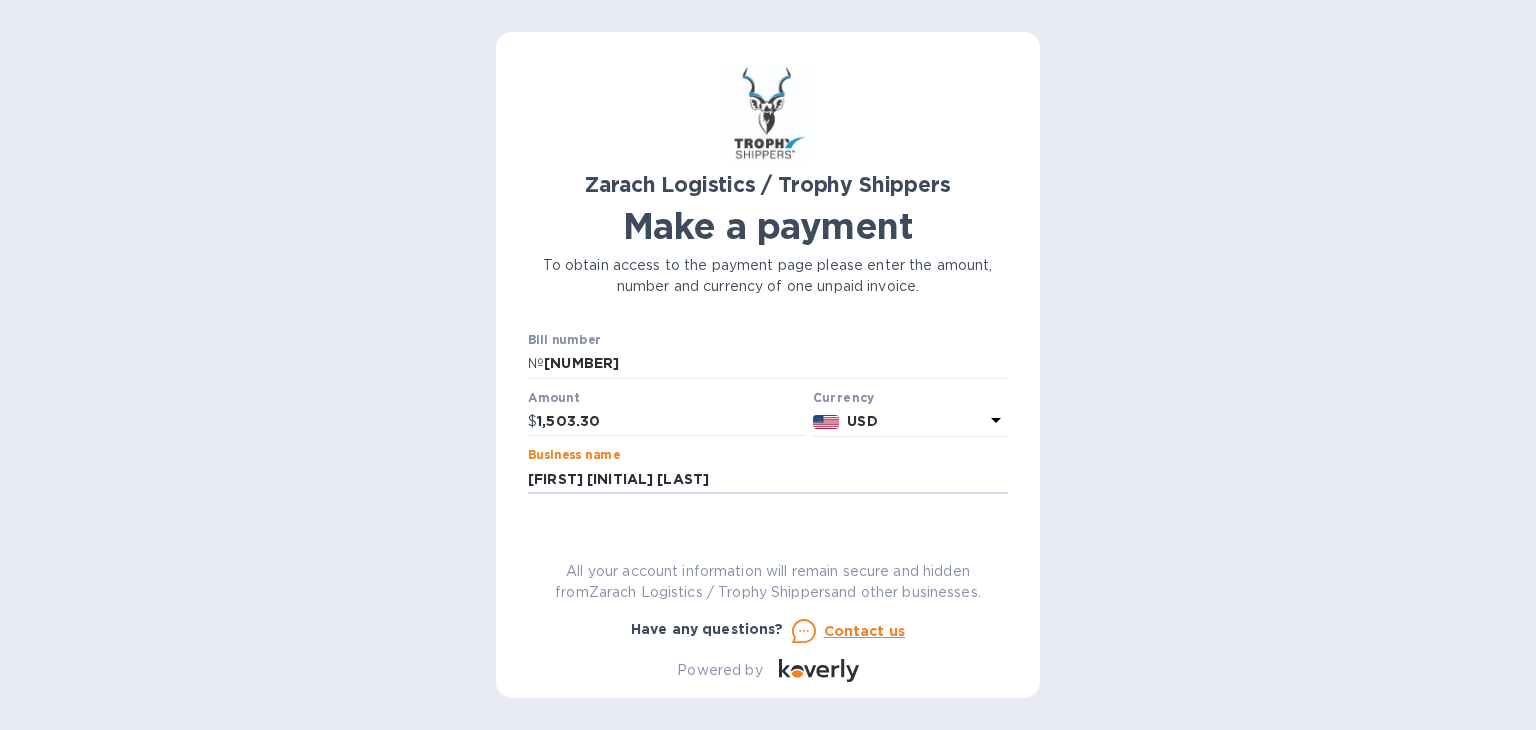type on "[FIRST] [INITIAL] [LAST]" 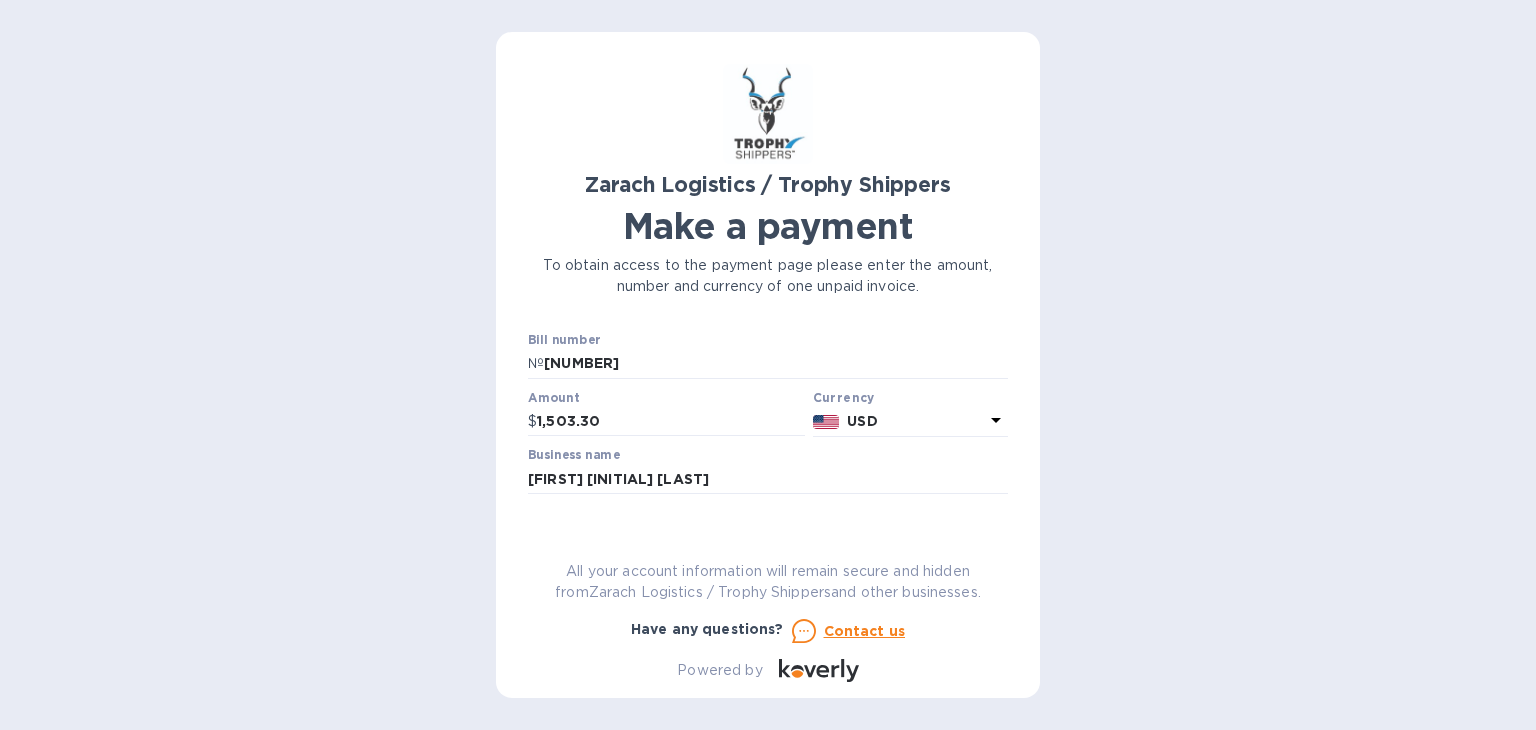 click on "[BUSINESS NAME] [BILL NUMBER] [AMOUNT] [BUSINESS NAME] [FIRST] [INITIAL] [LAST] [PASSWORD] [EMAIL] [PASSWORD] [CREATE ACCOUNT]" at bounding box center (768, 365) 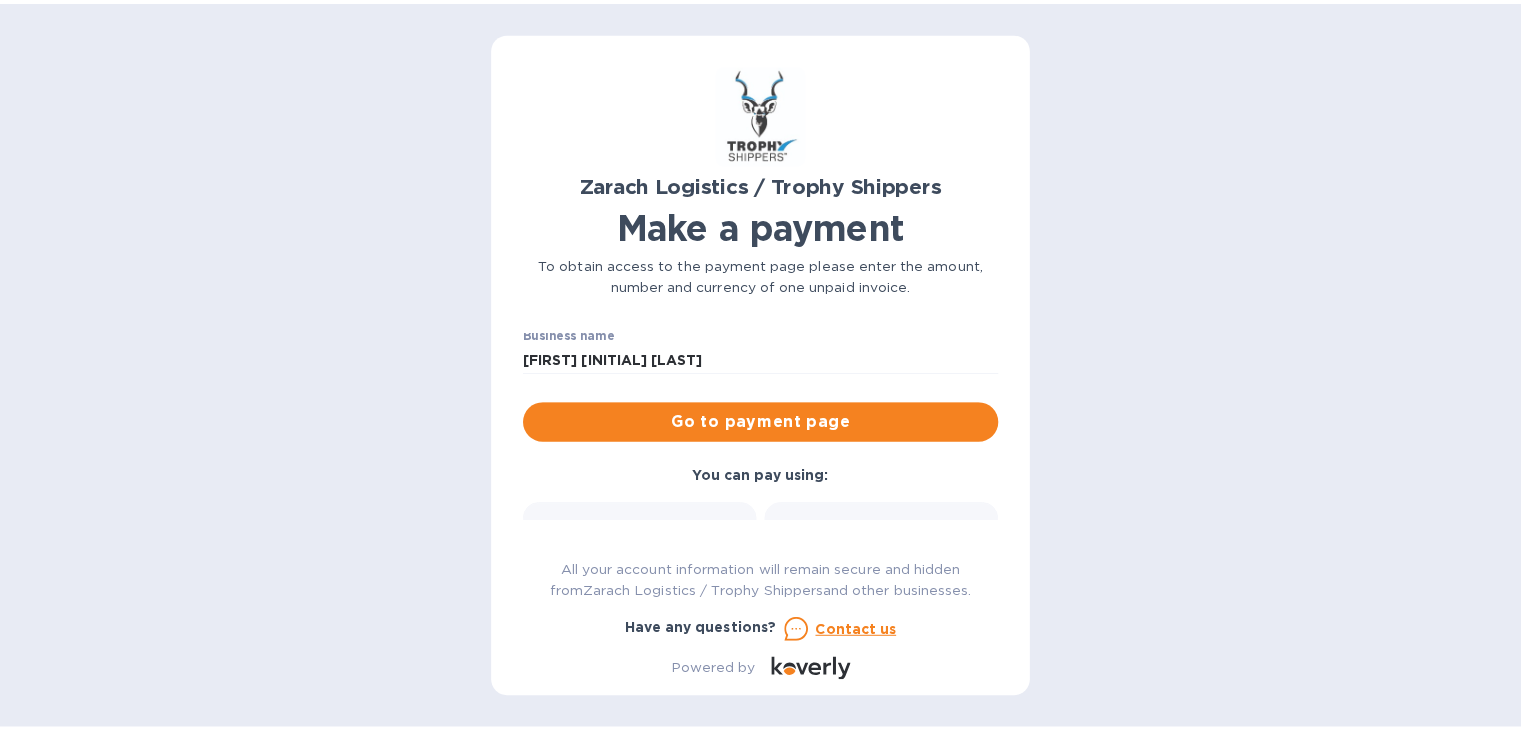 scroll, scrollTop: 117, scrollLeft: 0, axis: vertical 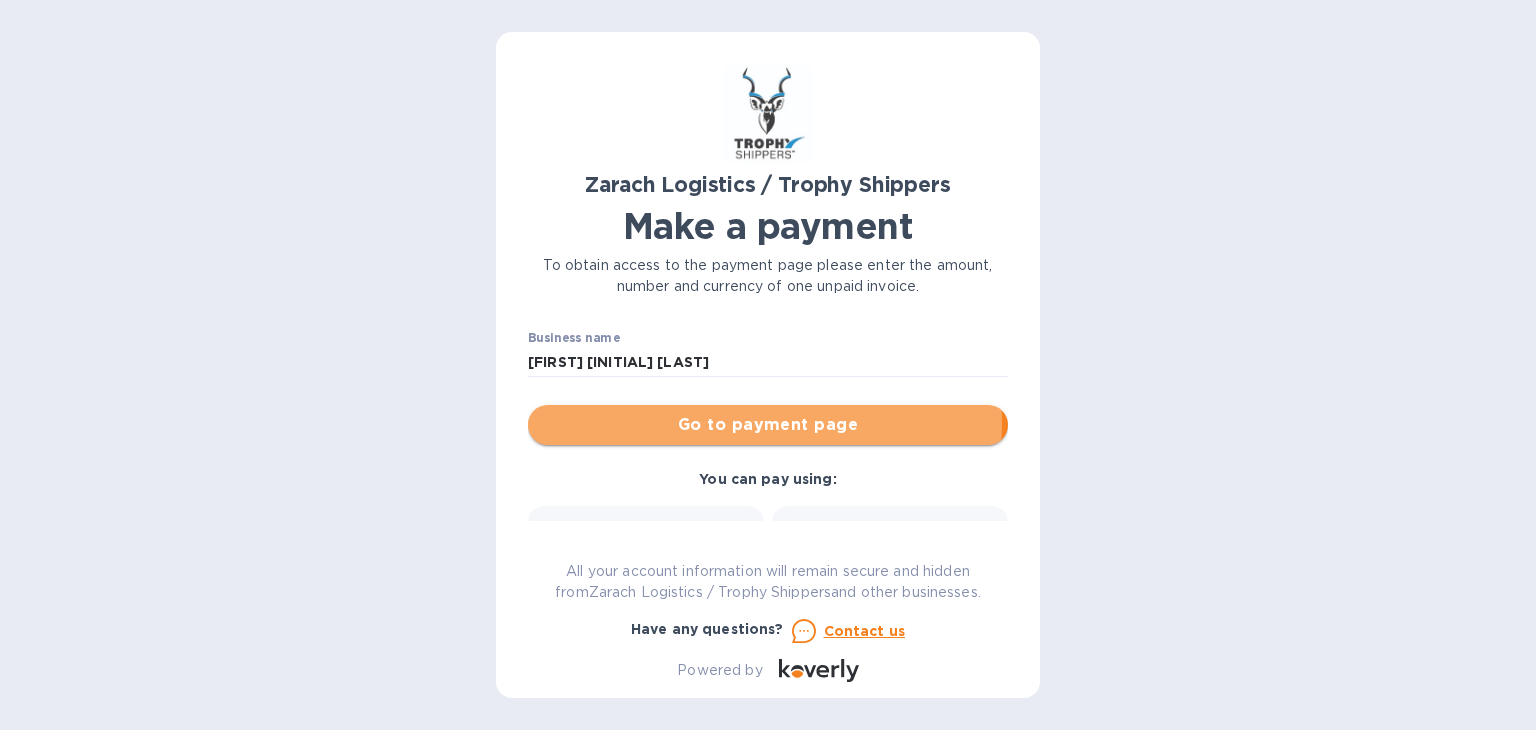 click on "Go to payment page" at bounding box center (768, 425) 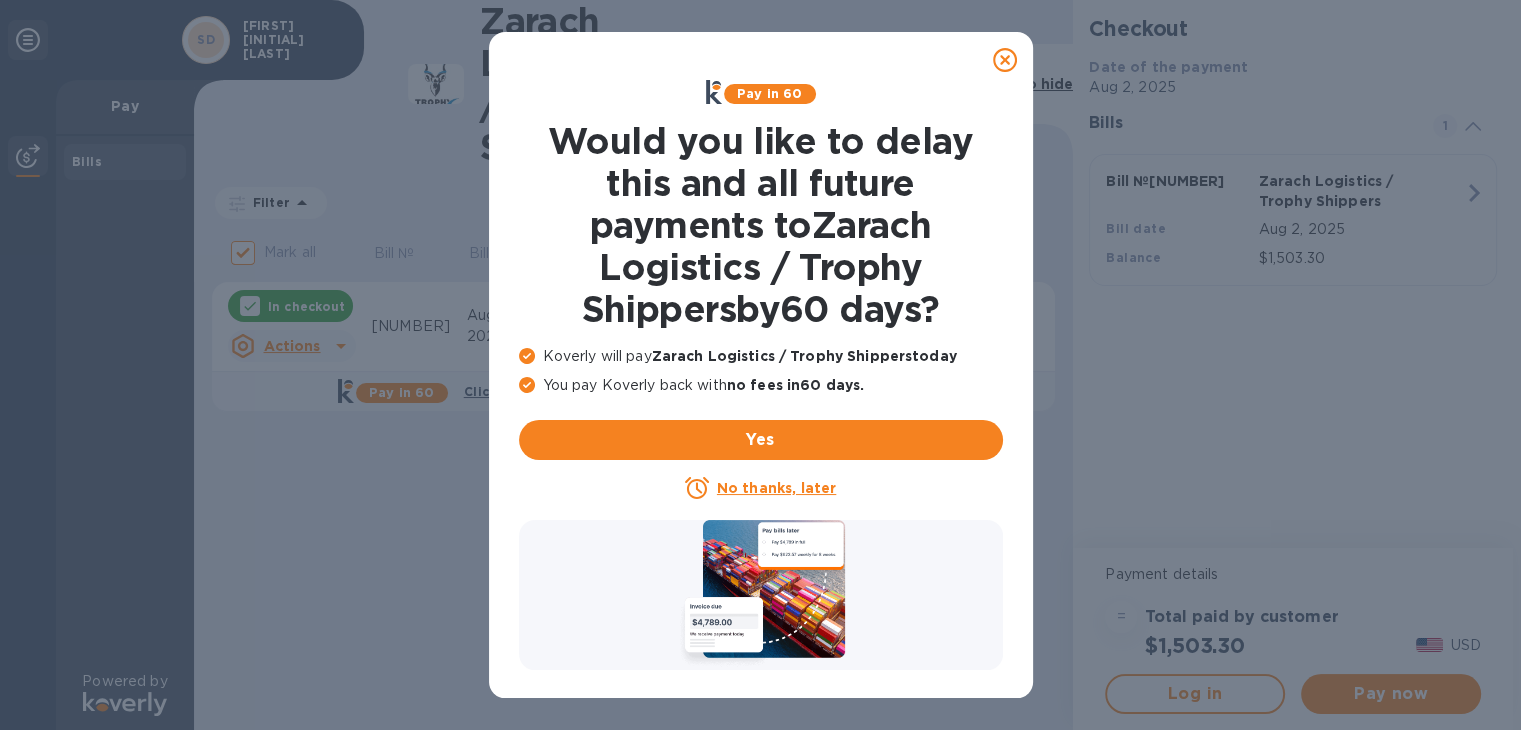 click on "No thanks, later" at bounding box center [776, 488] 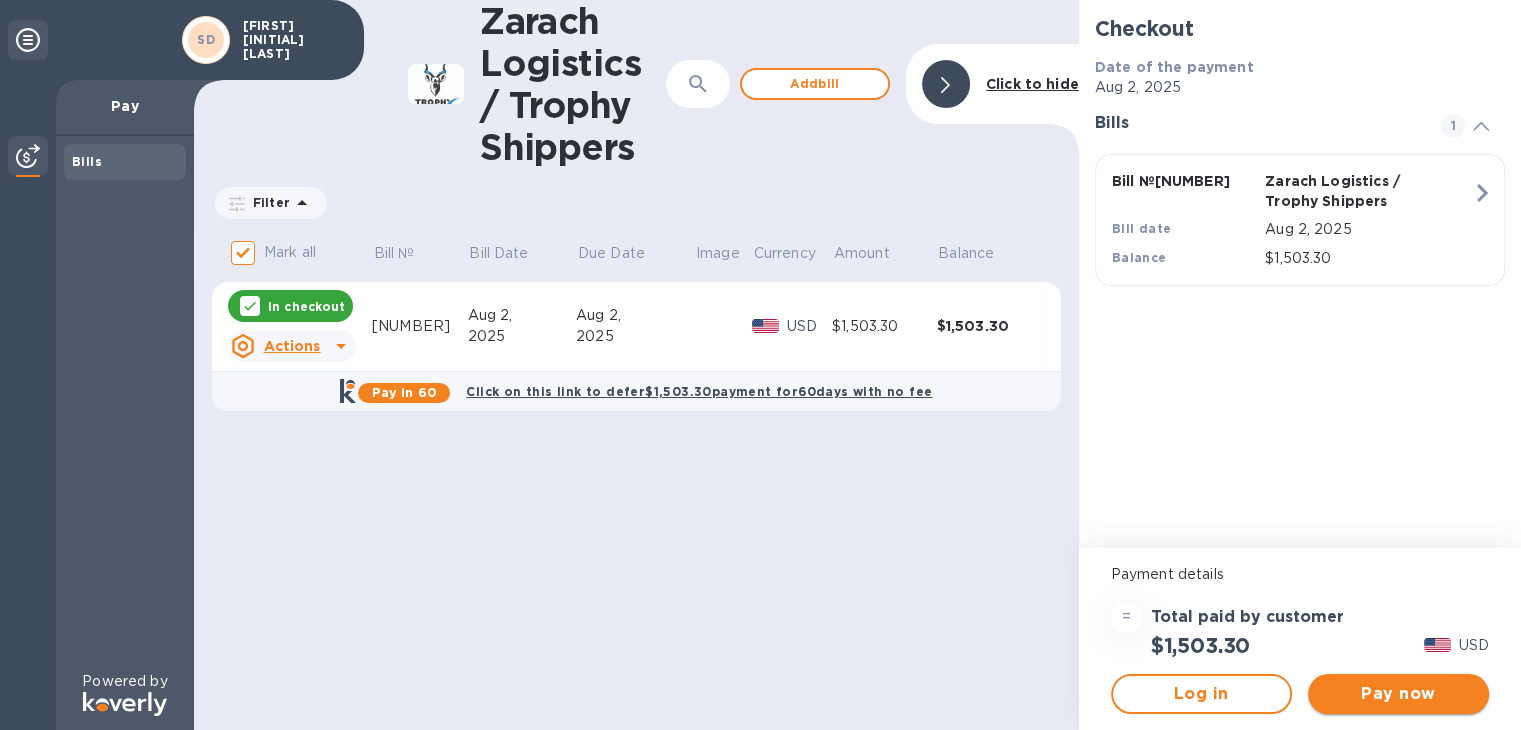 click on "Pay now" at bounding box center [1398, 694] 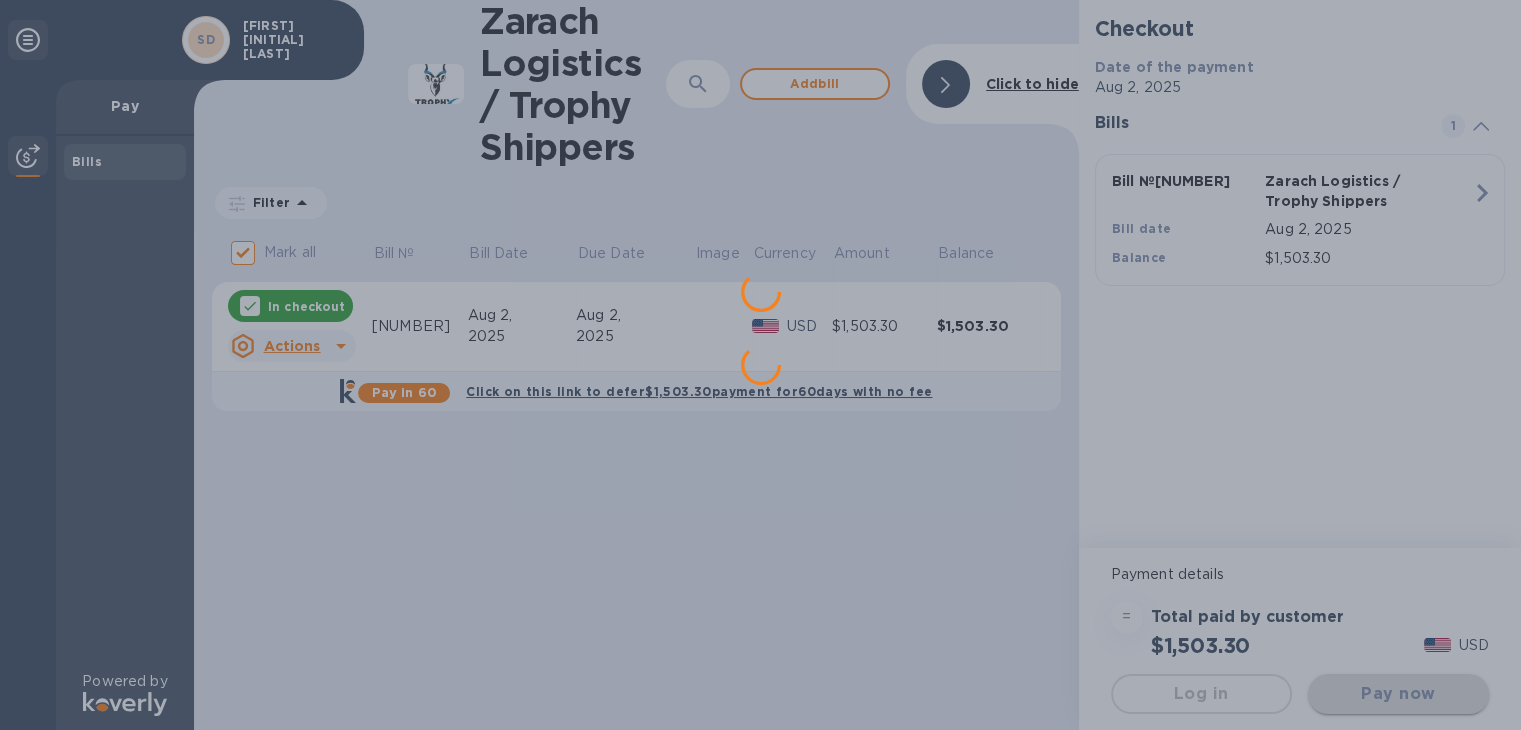 scroll, scrollTop: 0, scrollLeft: 0, axis: both 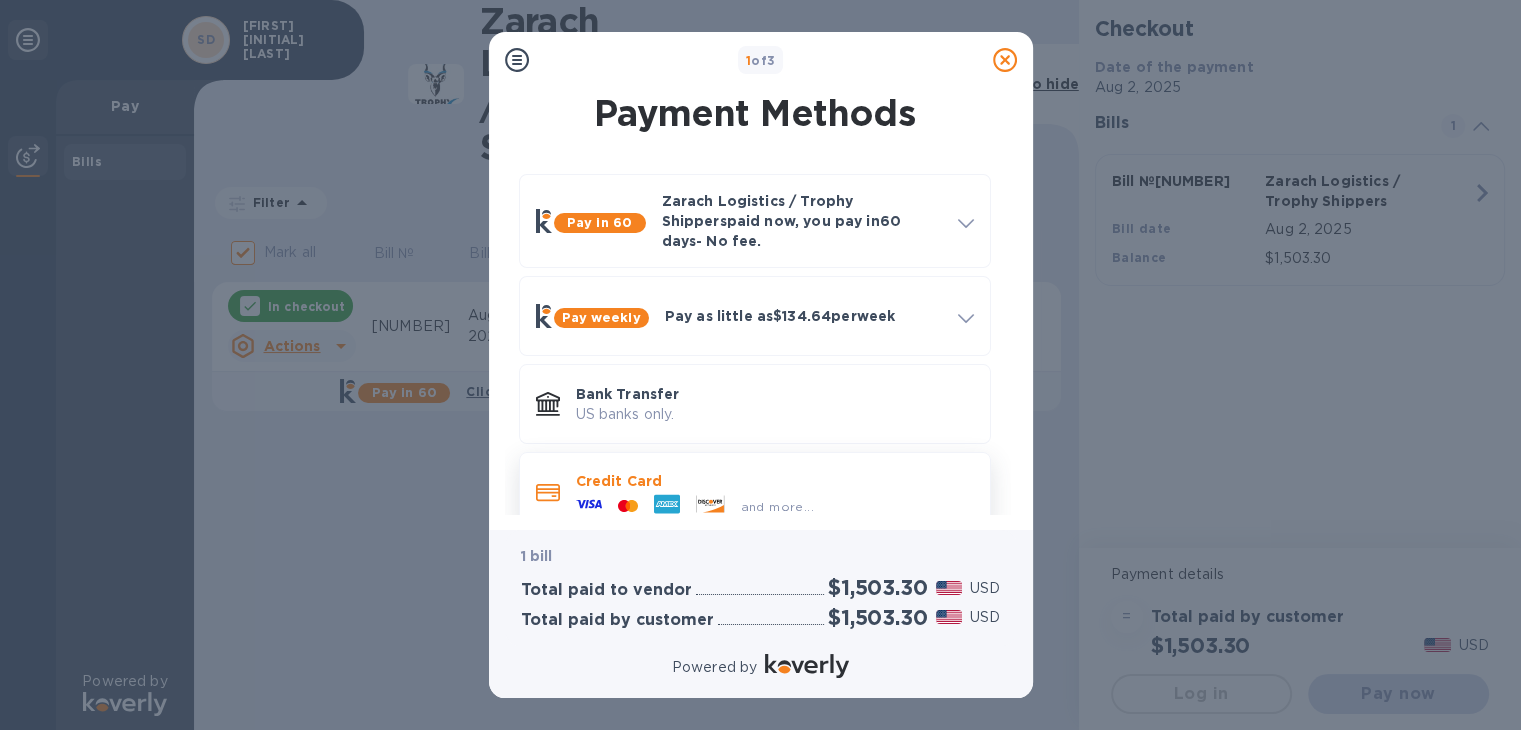 click on "and more..." at bounding box center [695, 506] 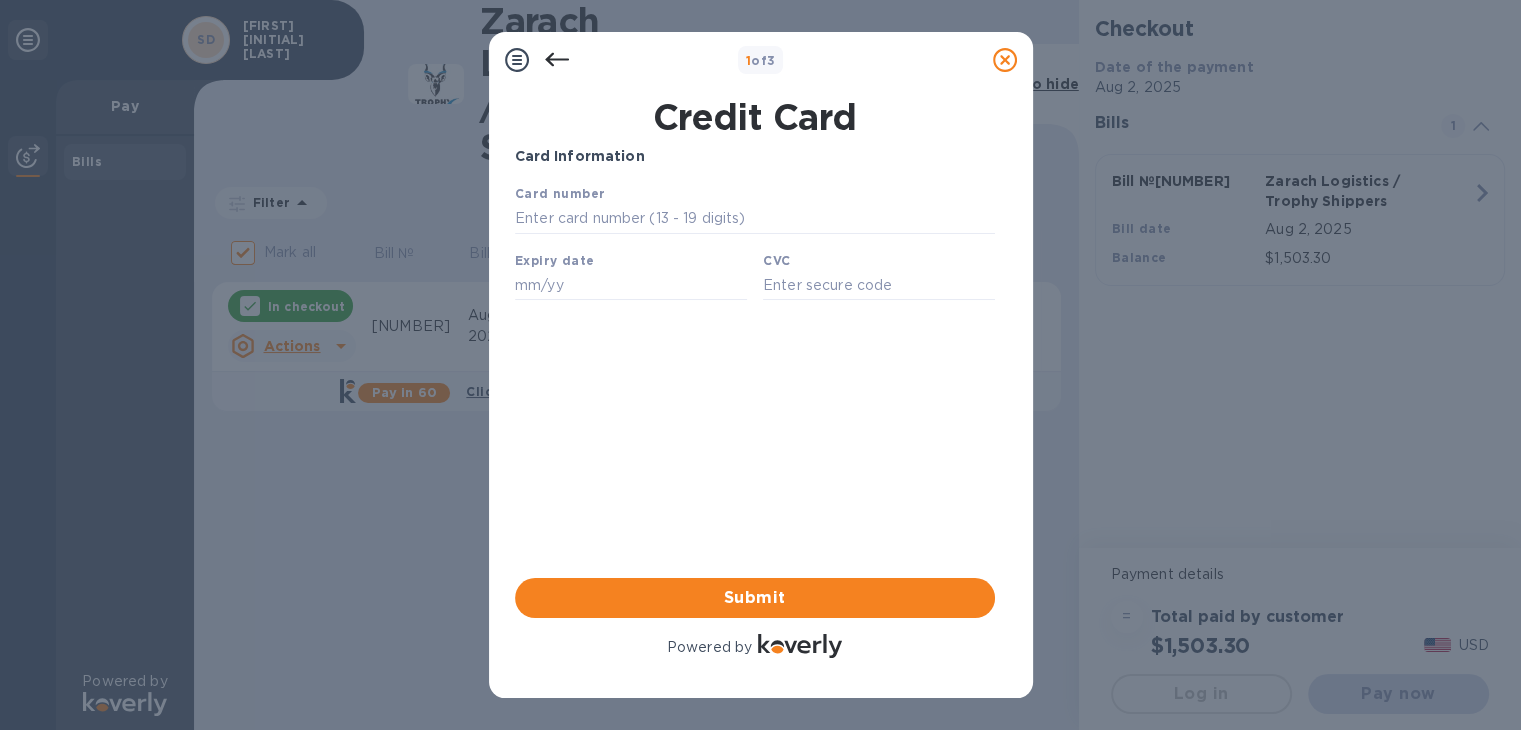 scroll, scrollTop: 0, scrollLeft: 0, axis: both 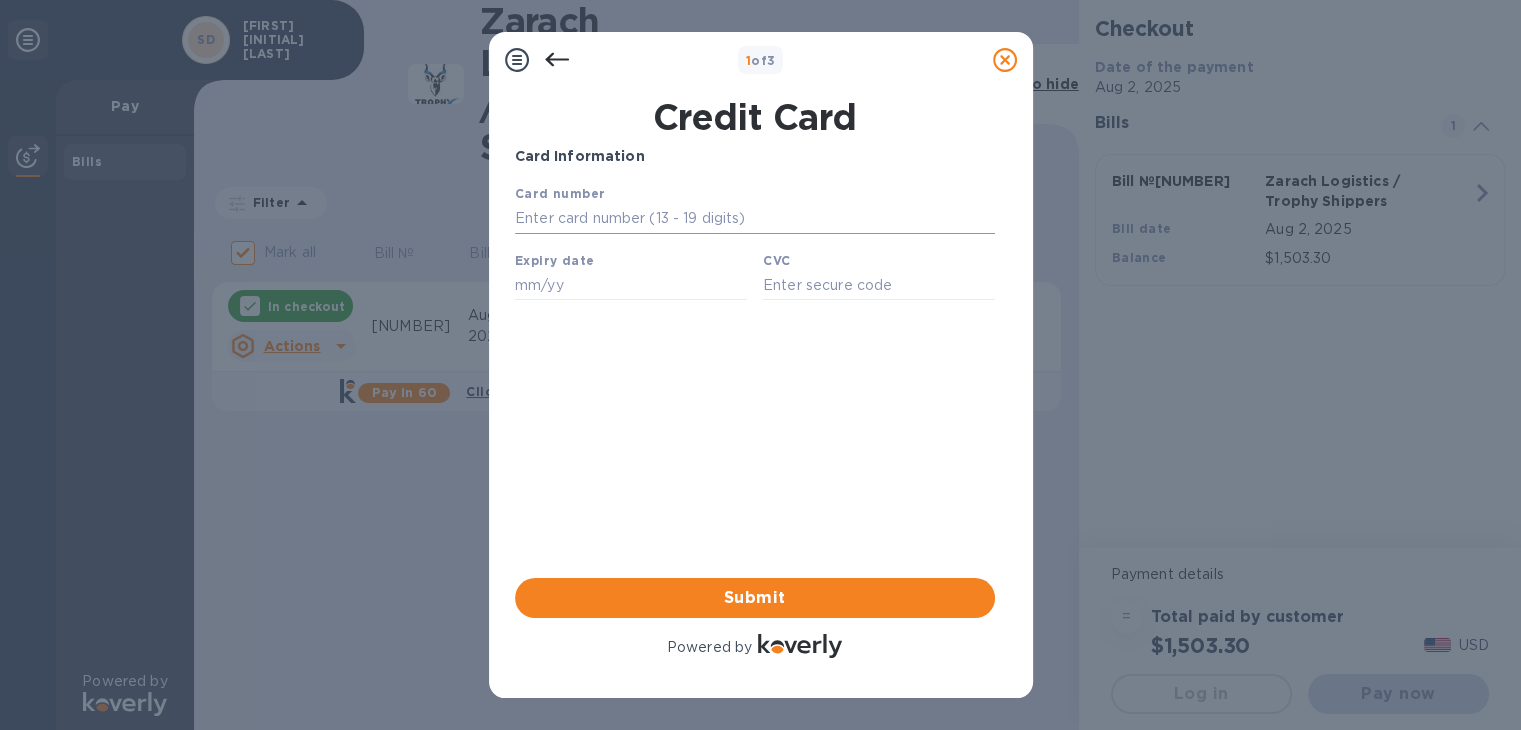 click at bounding box center [754, 219] 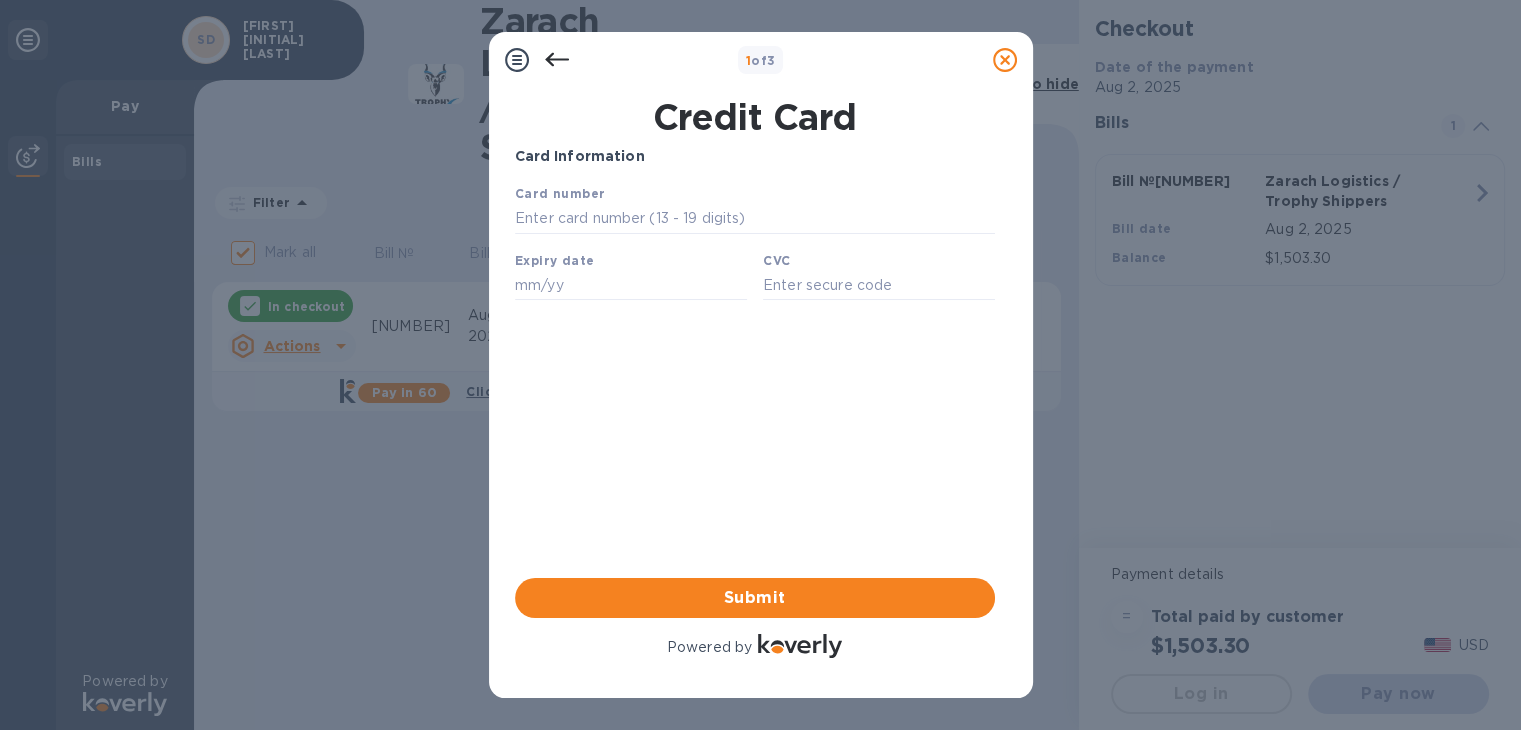 type on "[CREDITCARD]" 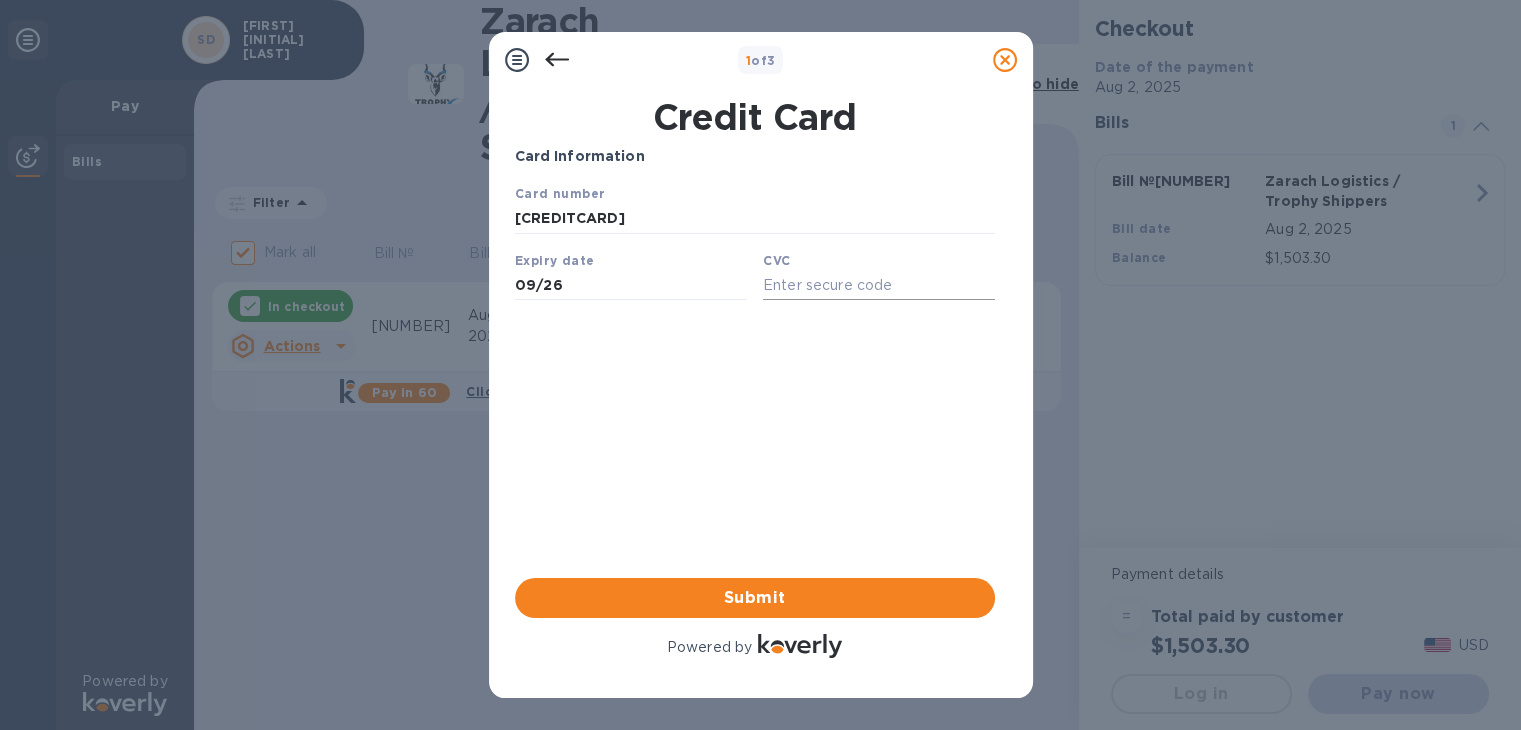 click at bounding box center [878, 285] 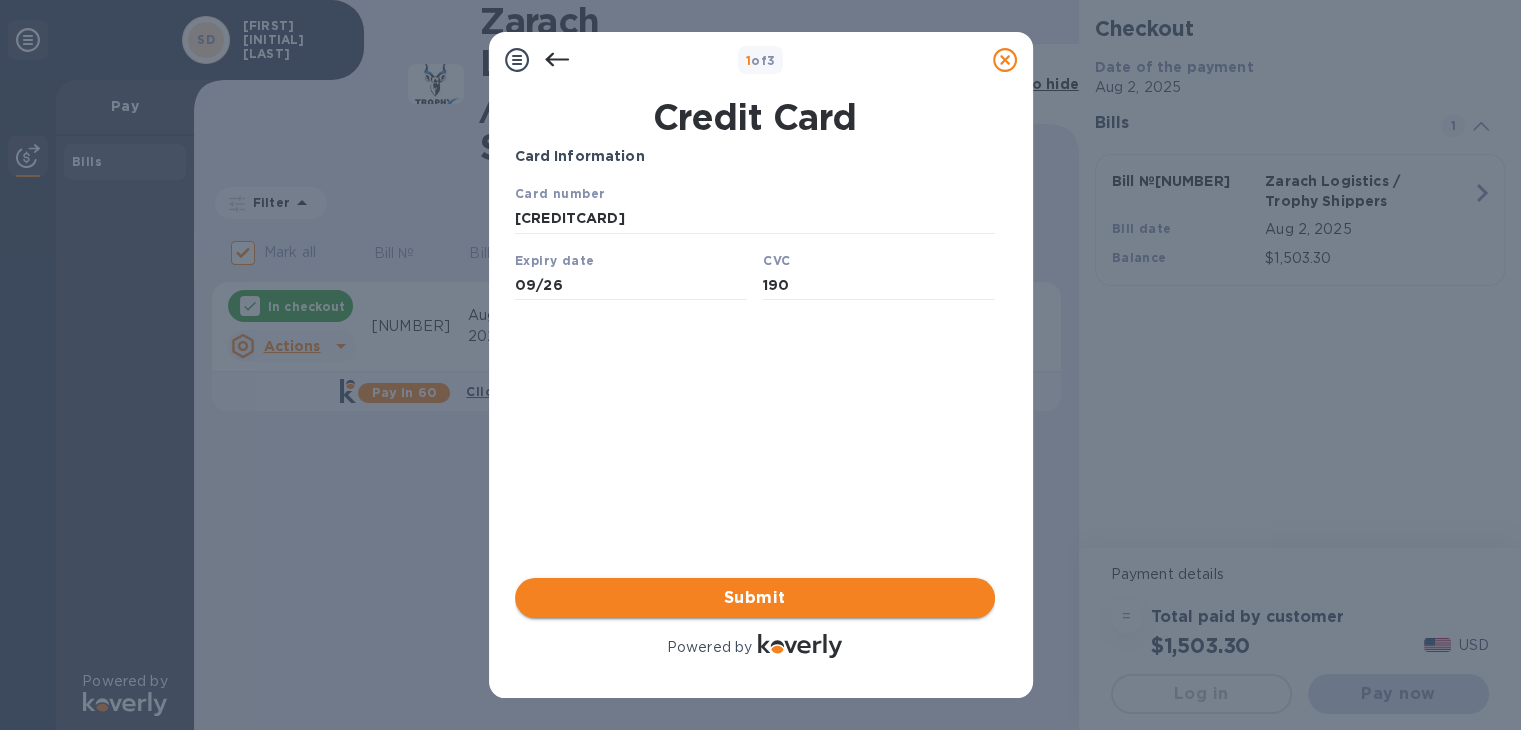 type on "190" 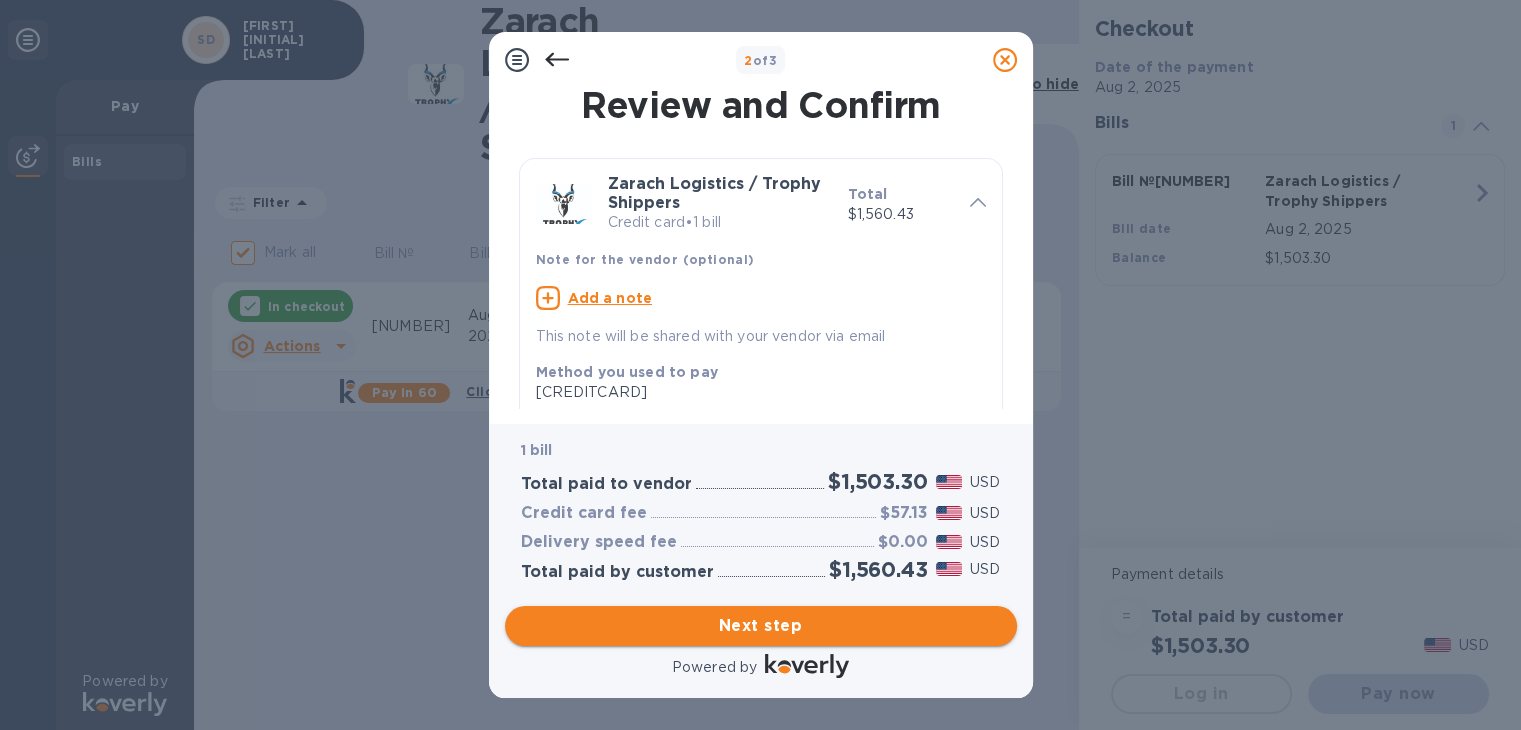 click on "Next step" at bounding box center [761, 626] 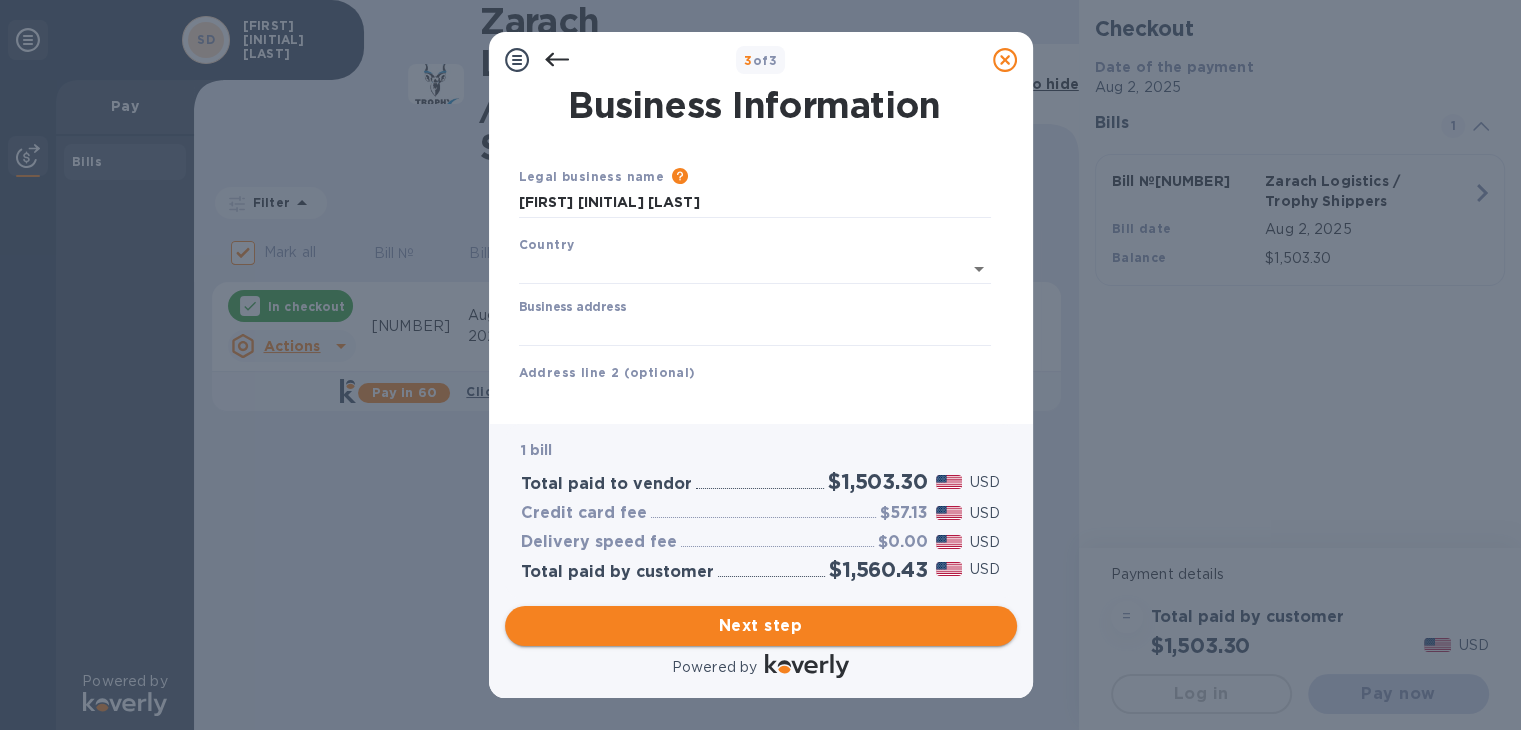 type on "United States" 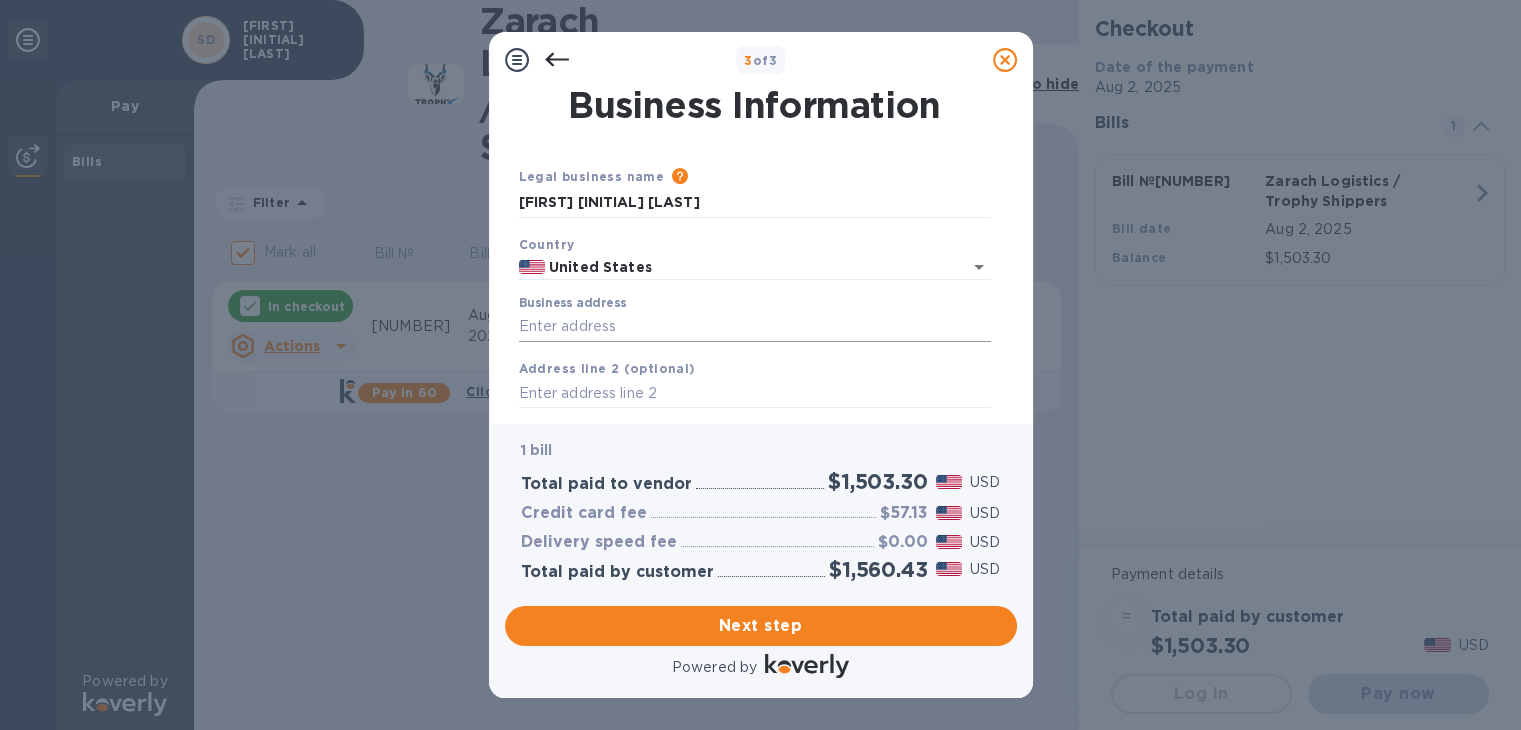 click on "Business address" at bounding box center (755, 327) 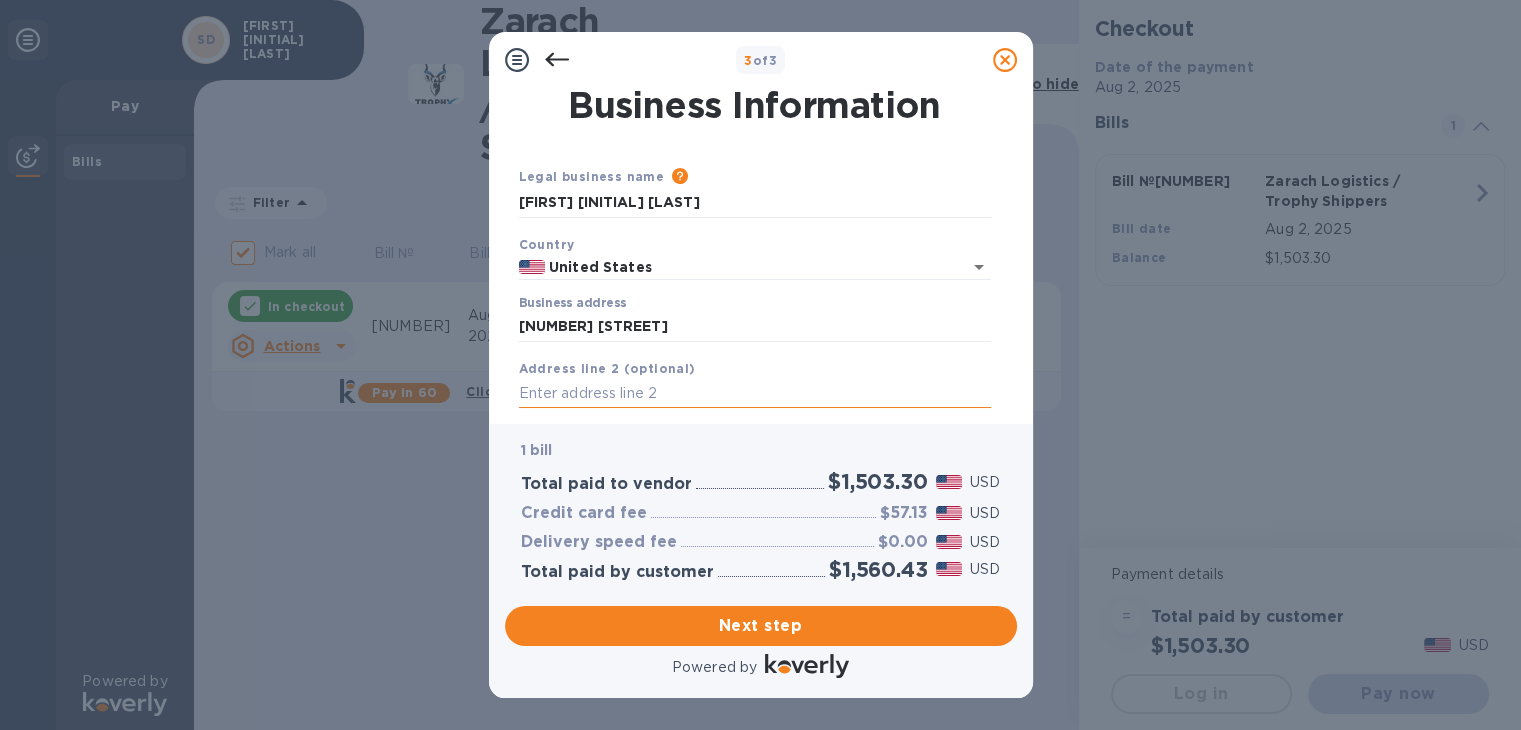 click at bounding box center [755, 394] 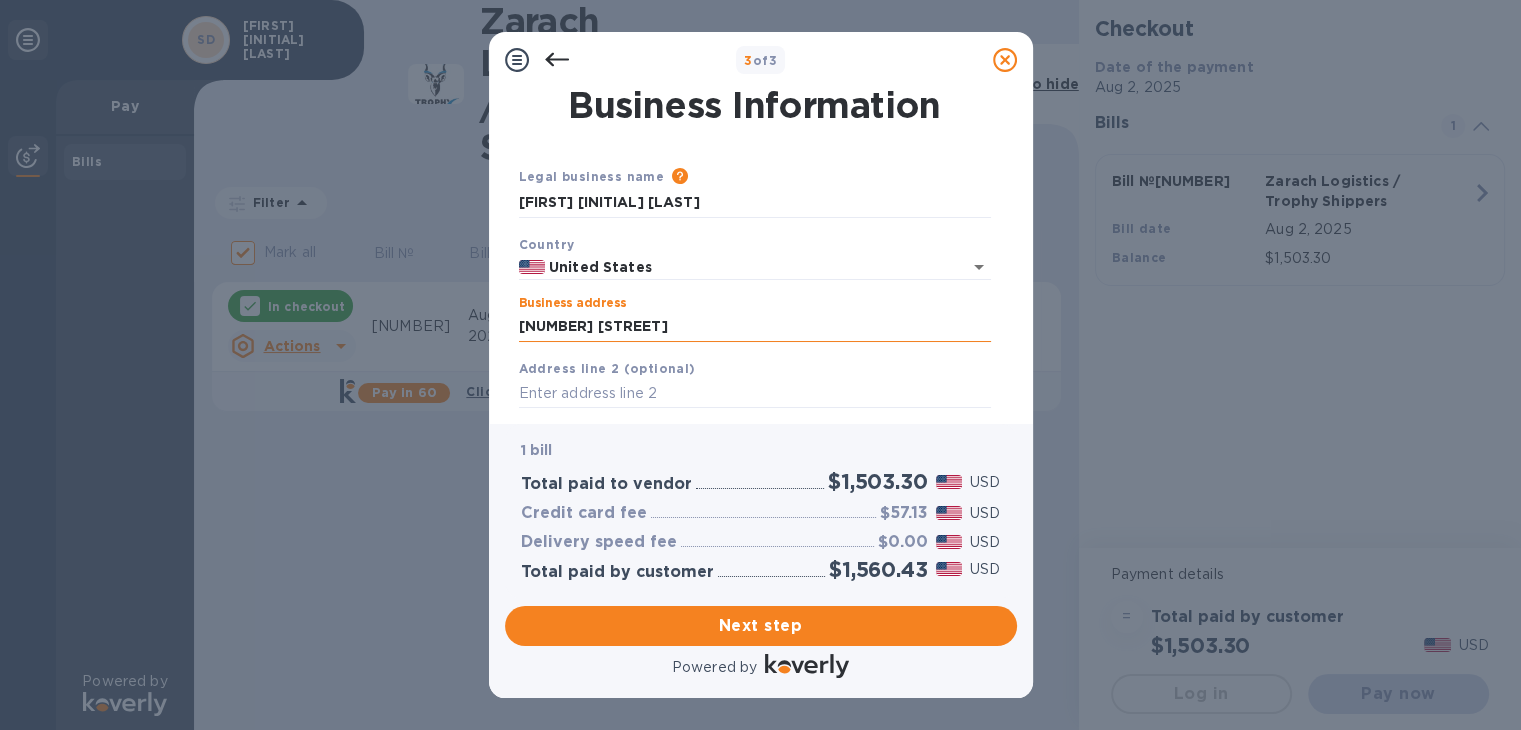 click on "[NUMBER] [STREET]" at bounding box center [755, 327] 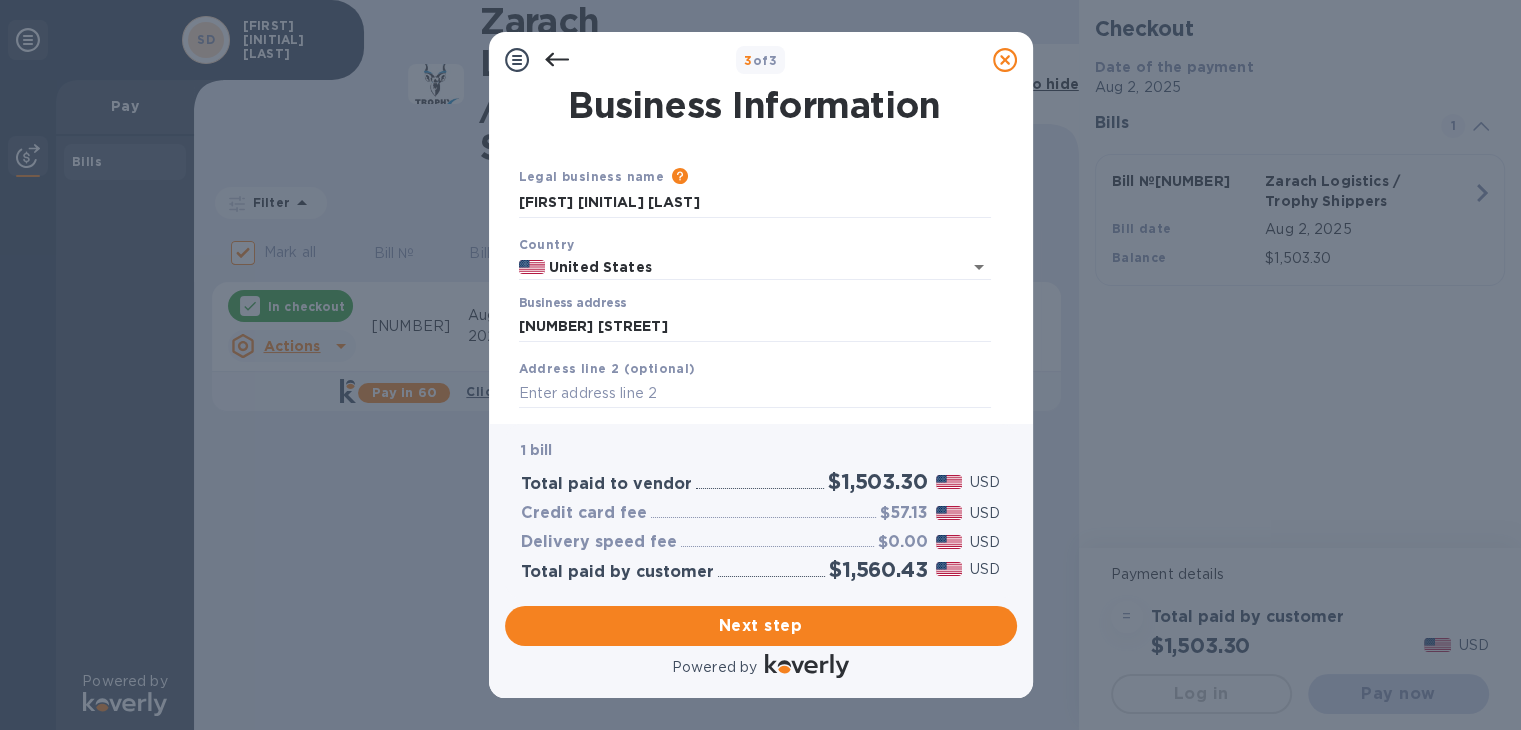 type on "[NUMBER] [STATE] [NUMBER]" 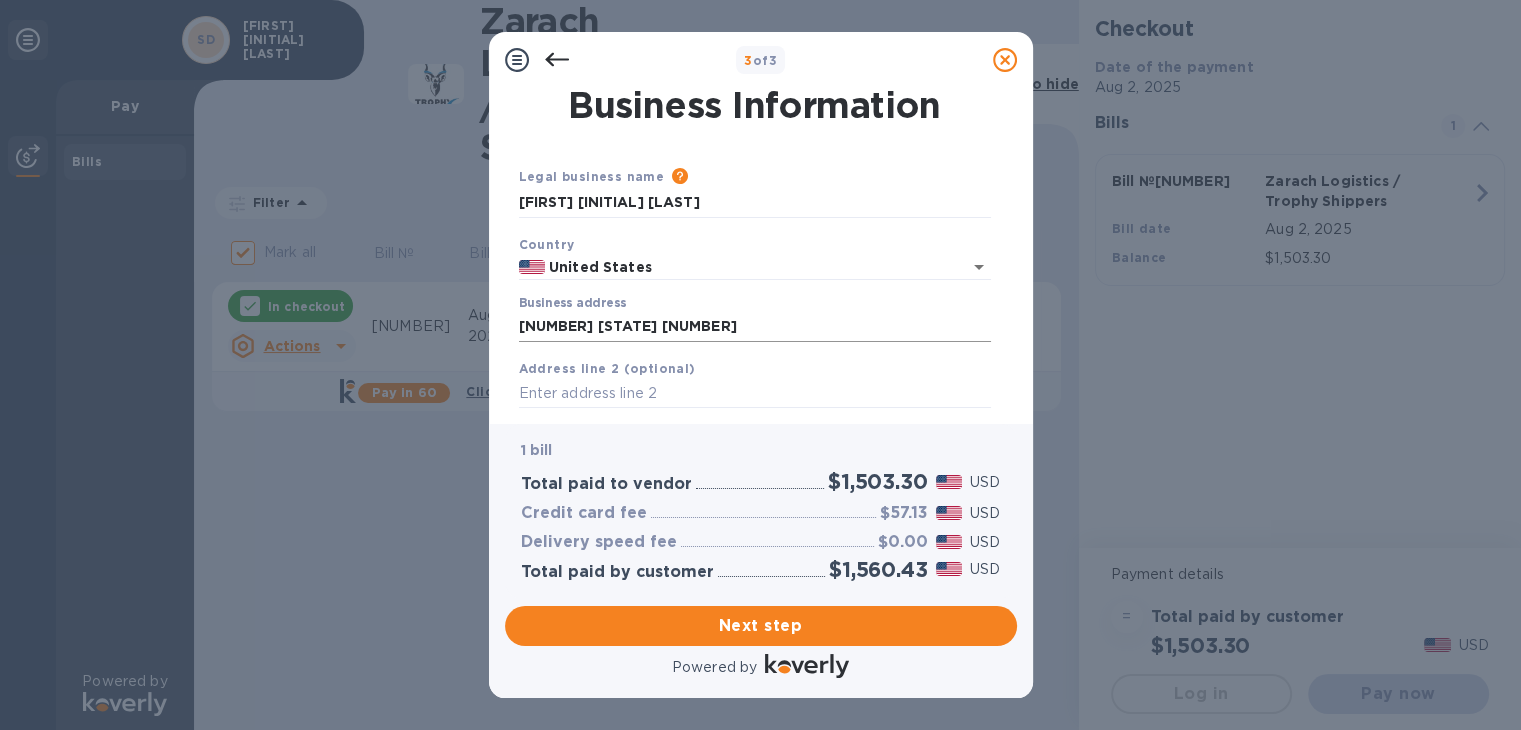 click on "[NUMBER] [STATE] [NUMBER]" at bounding box center (755, 327) 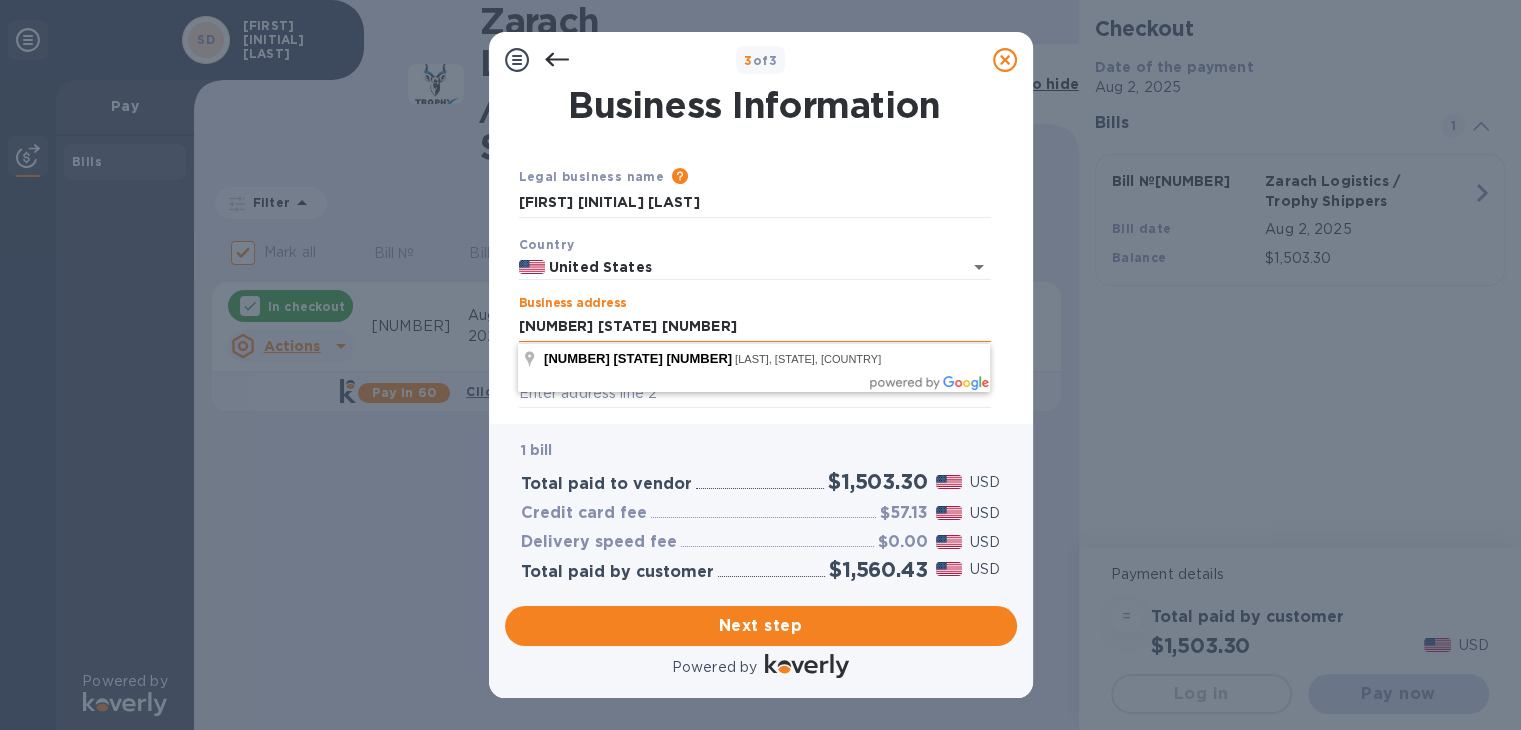 click on "[NUMBER] [STATE] [NUMBER]" at bounding box center [755, 327] 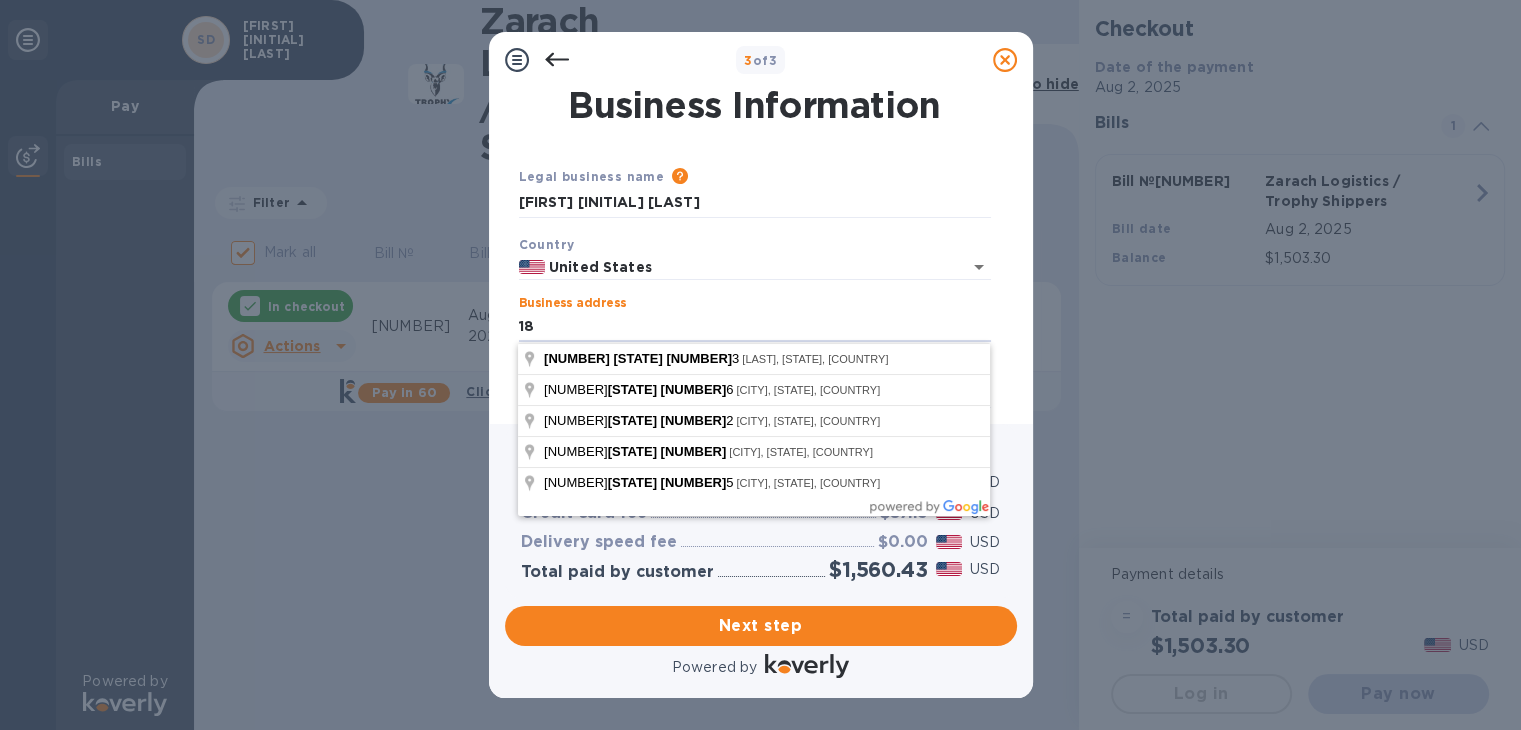 type on "1" 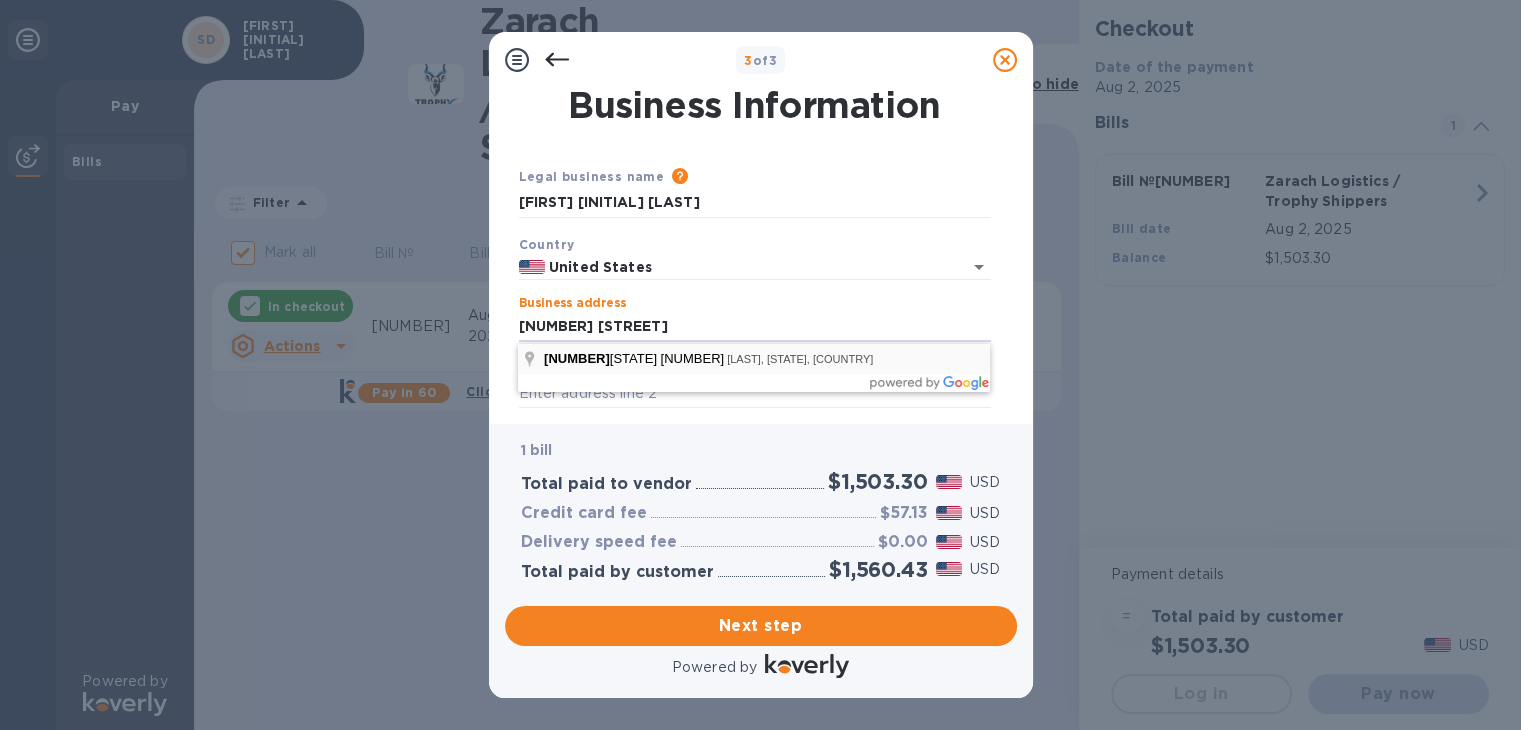 type on "[NUMBER] [STATE] [NUMBER]" 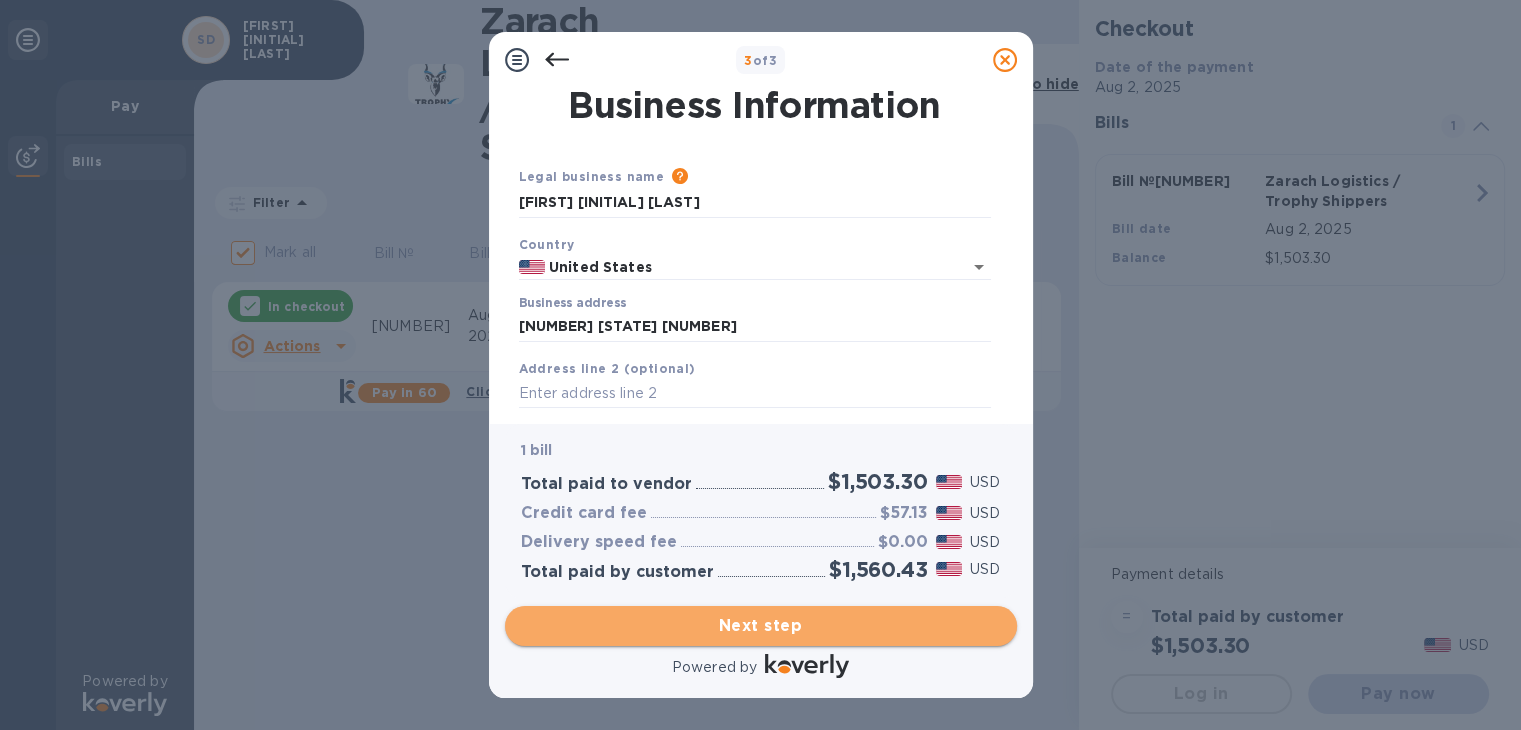 click on "Next step" at bounding box center [761, 626] 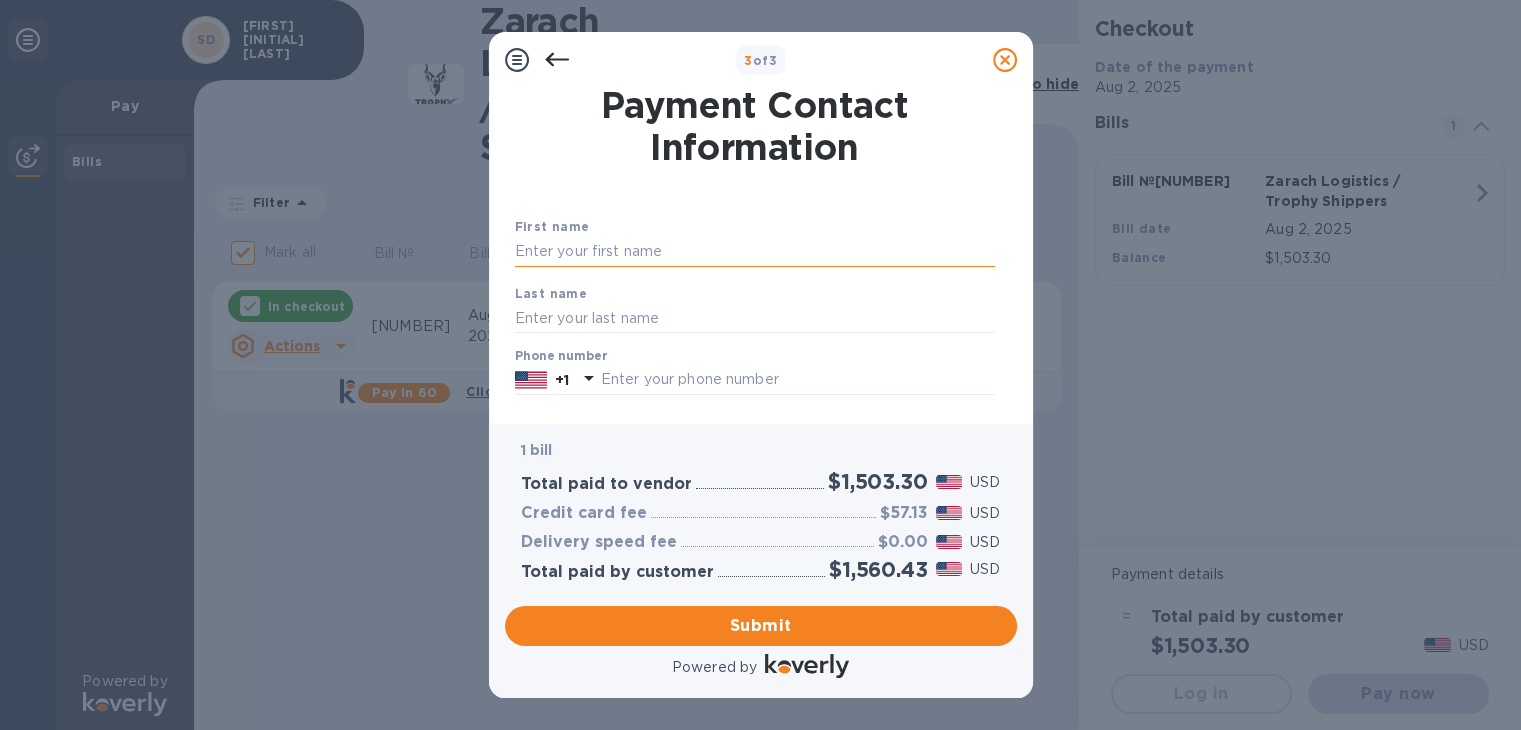 click at bounding box center (755, 252) 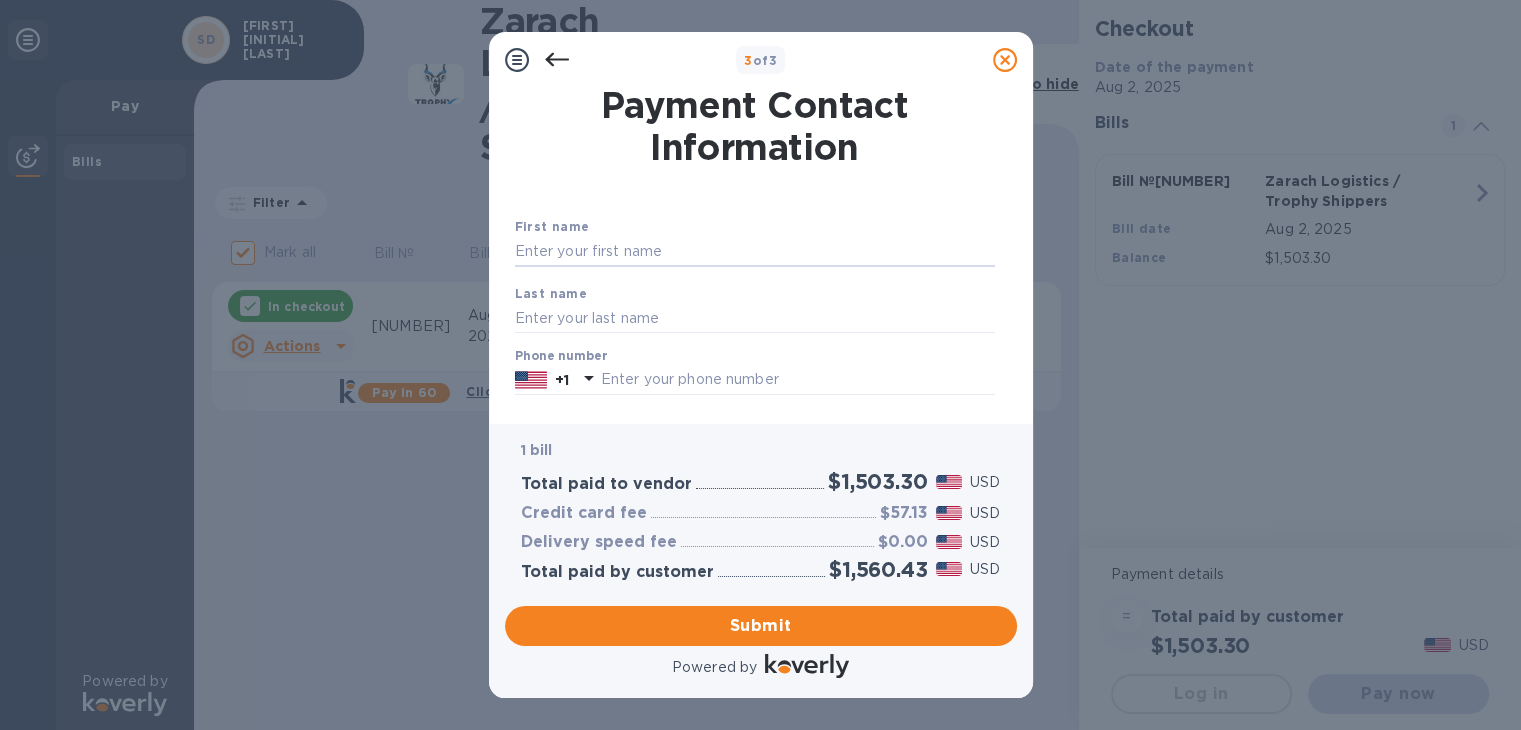 type on "[FIRST]" 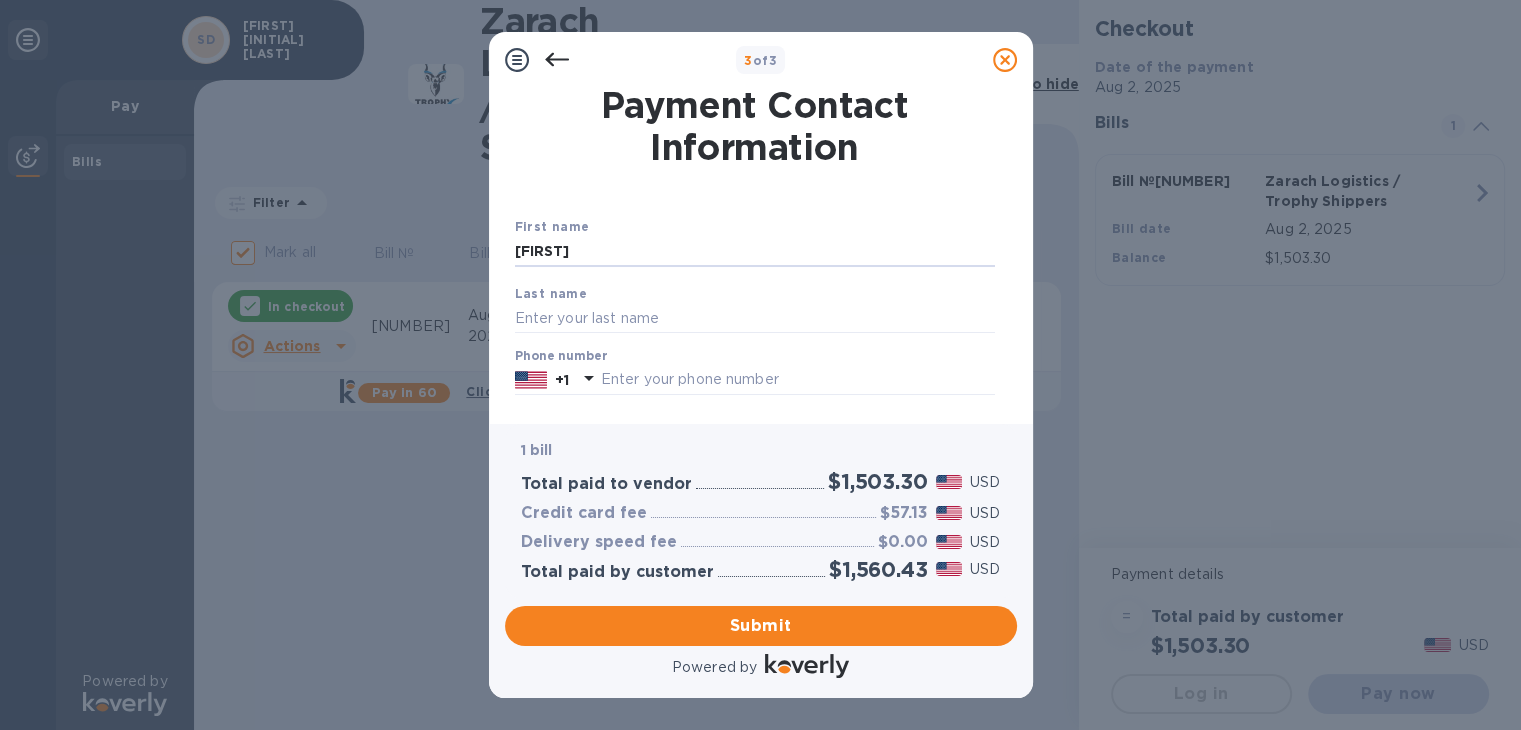 type on "[LAST]" 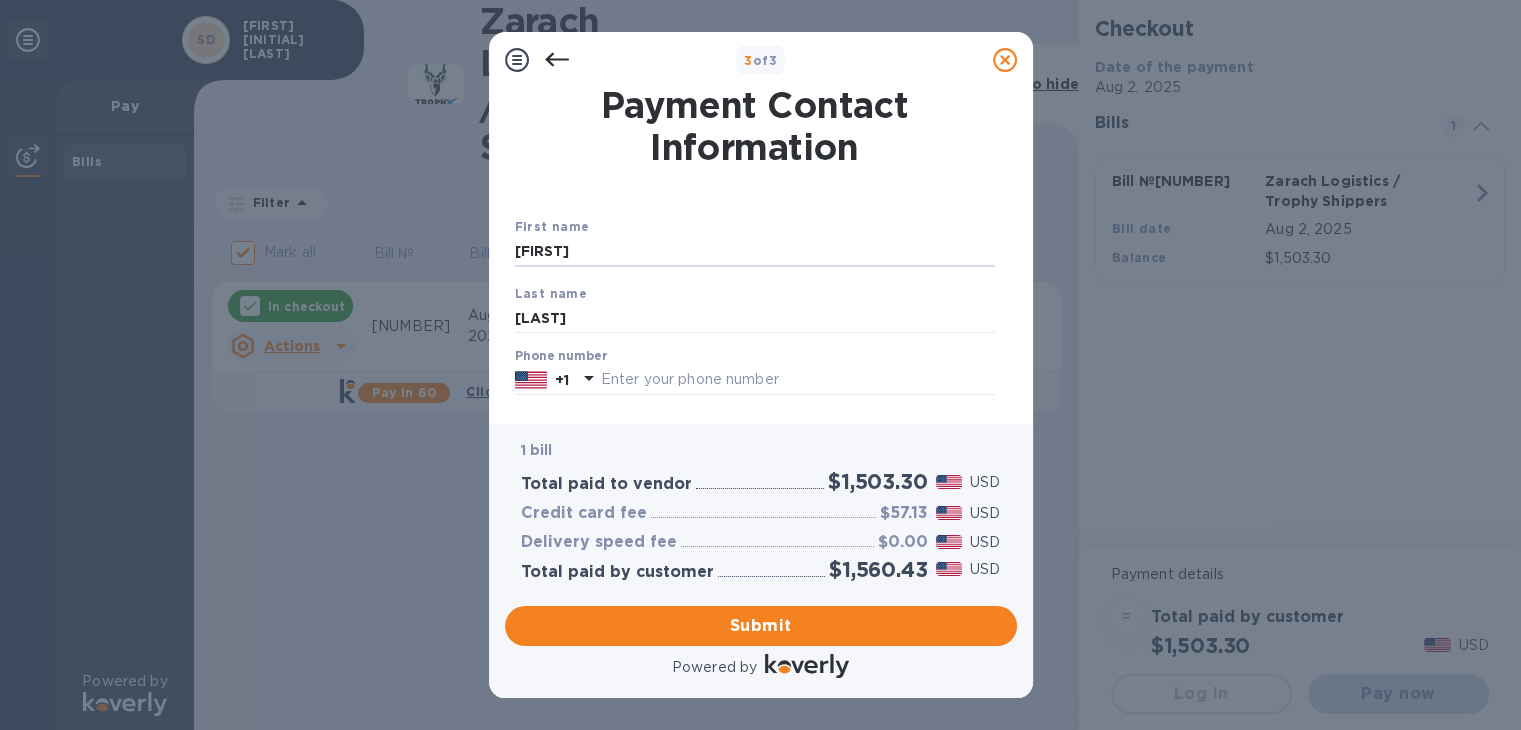 type on "[PHONE]" 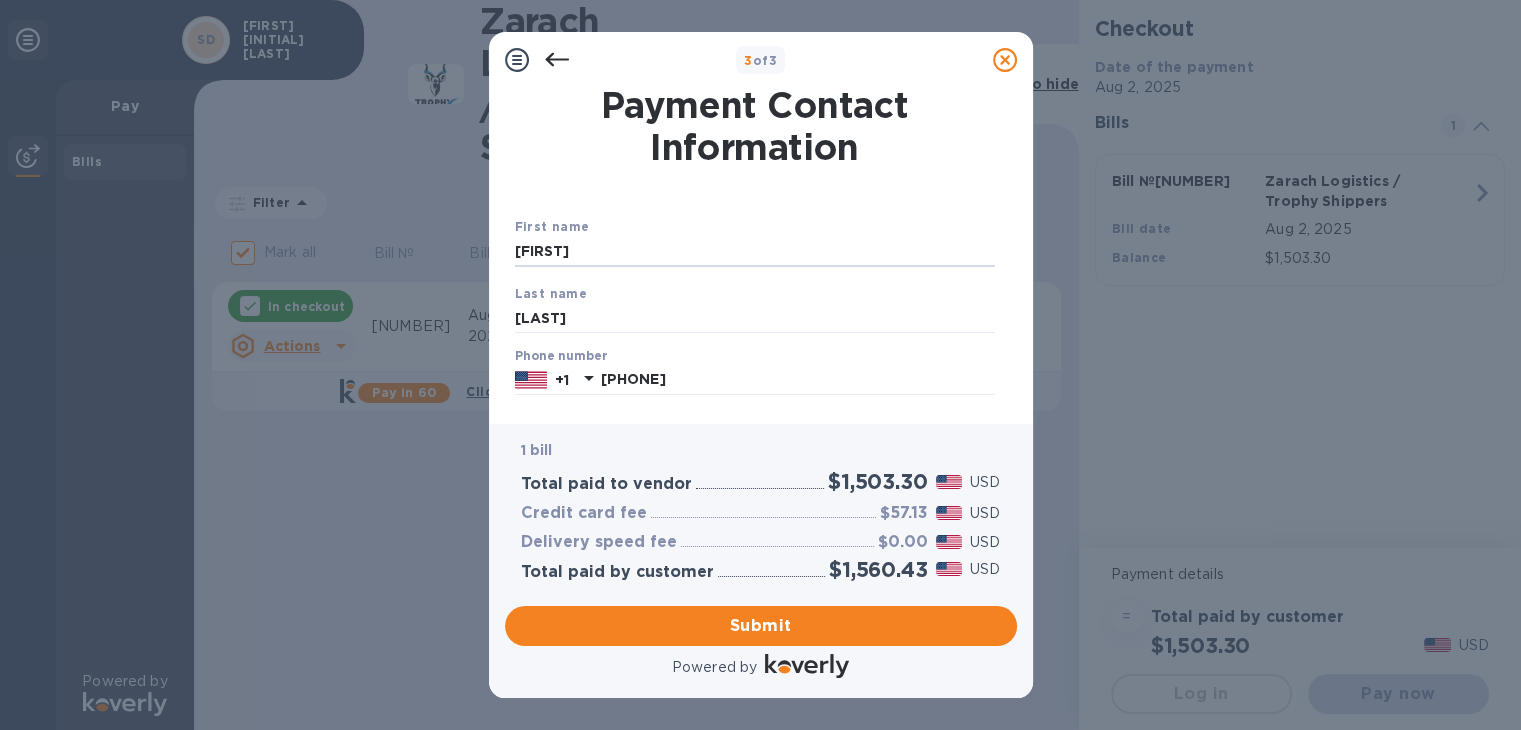 type on "[EMAIL]" 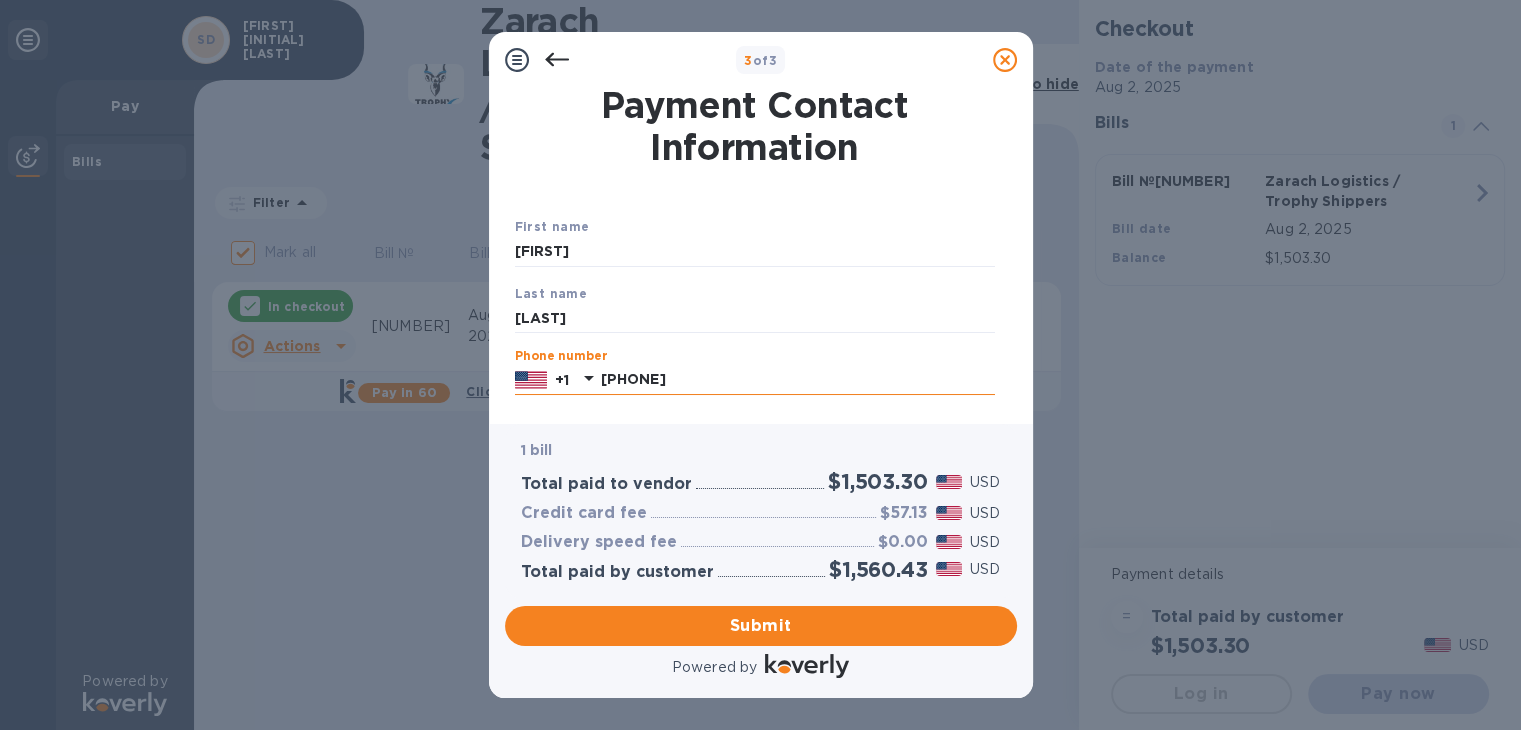 click on "[PHONE]" at bounding box center [798, 380] 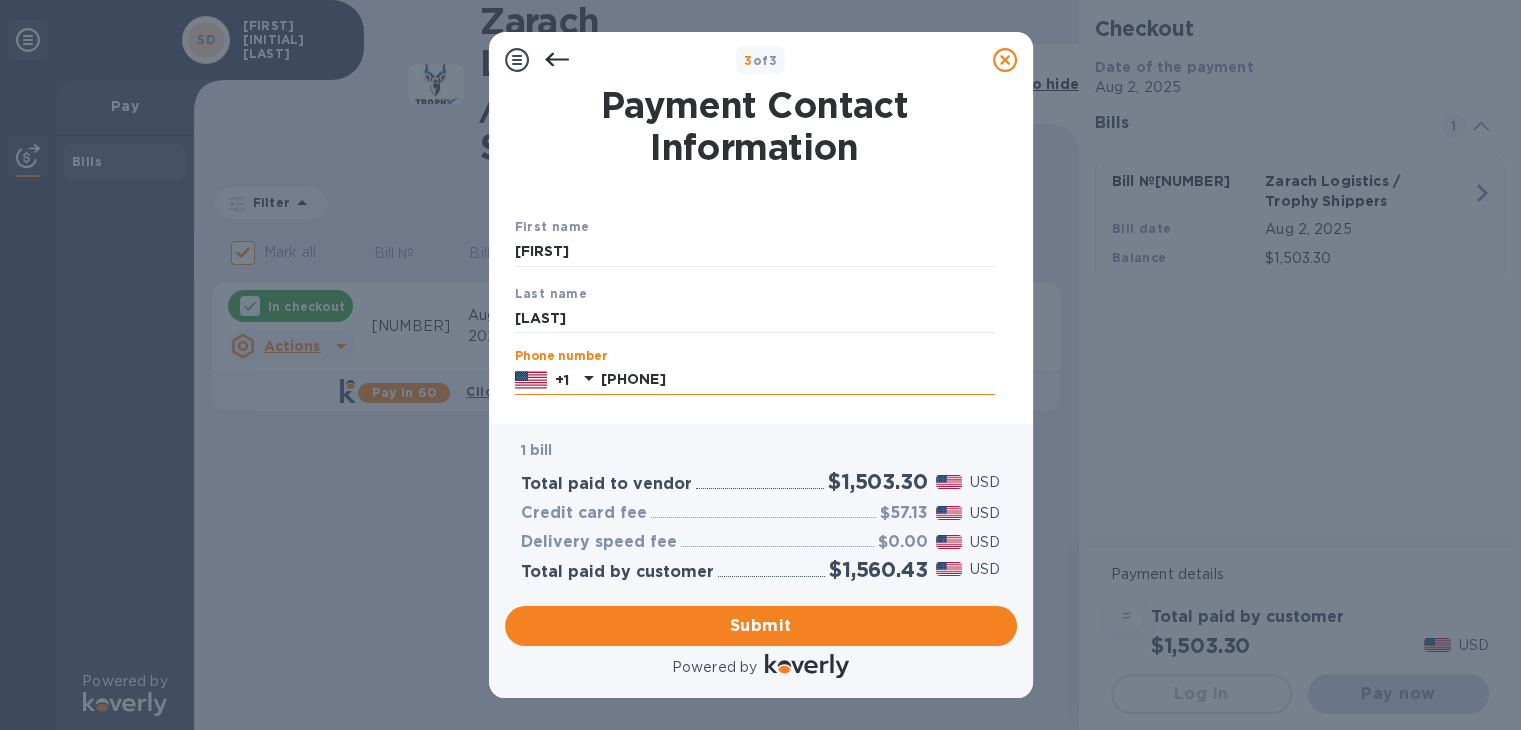 type on "[PHONE]" 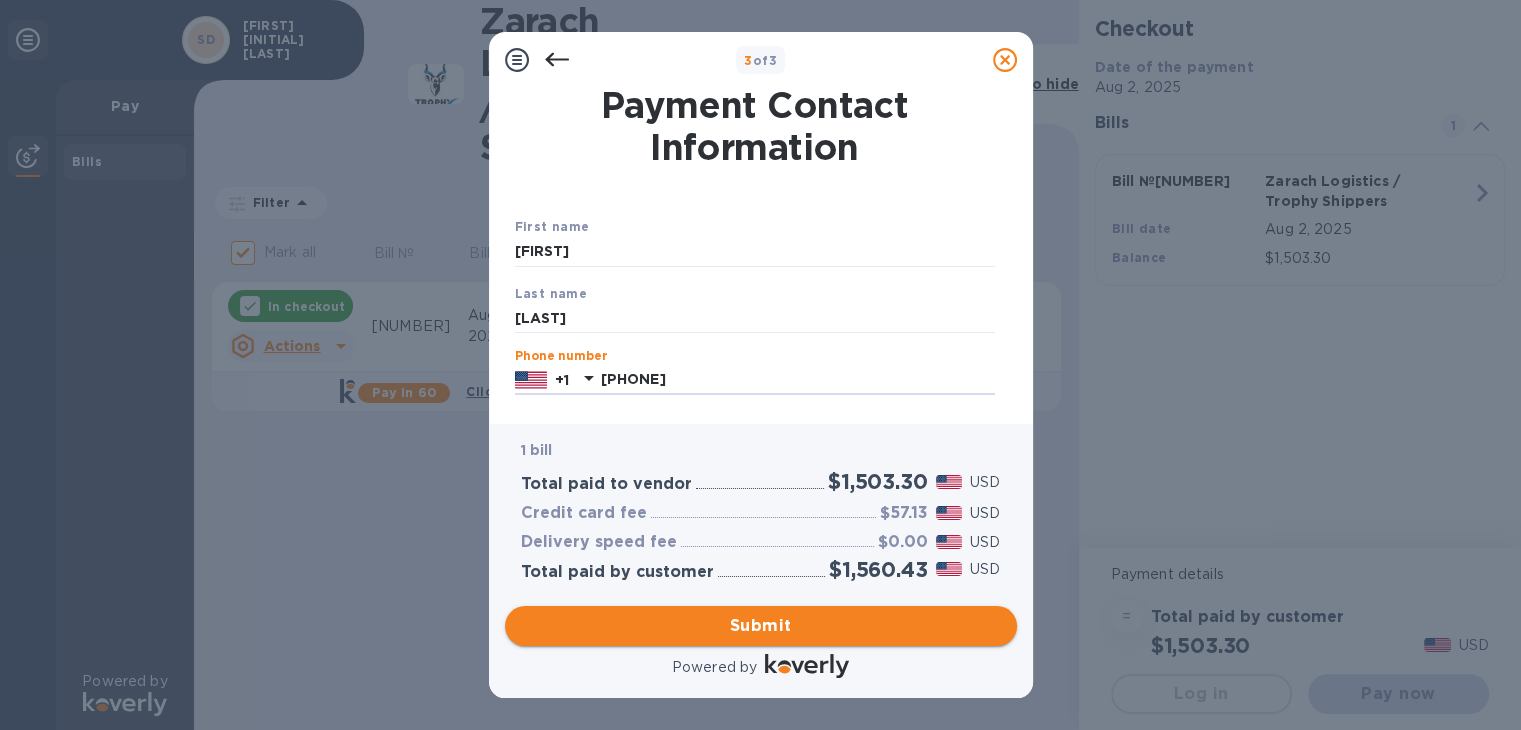 click on "Submit" at bounding box center [761, 626] 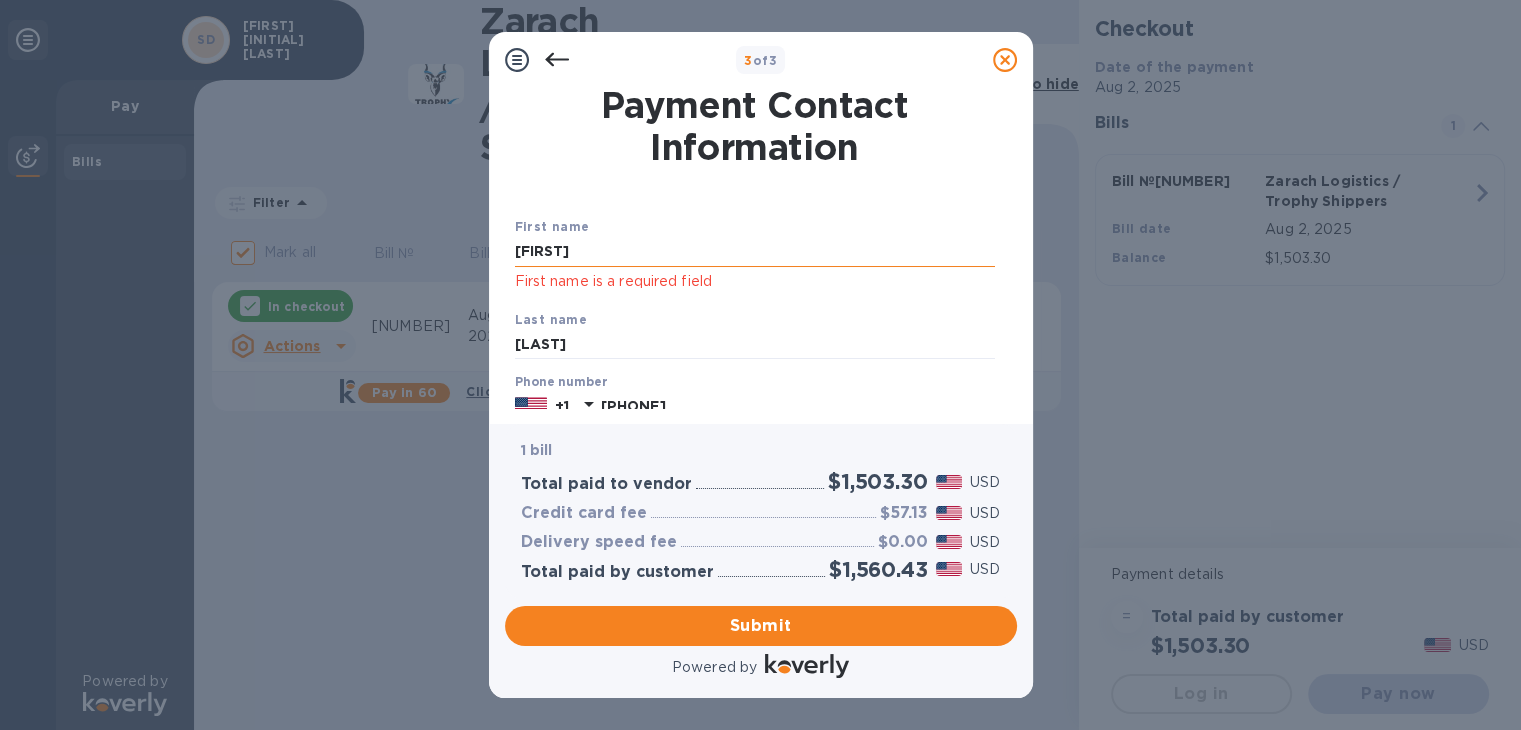 click on "[FIRST]" at bounding box center [755, 252] 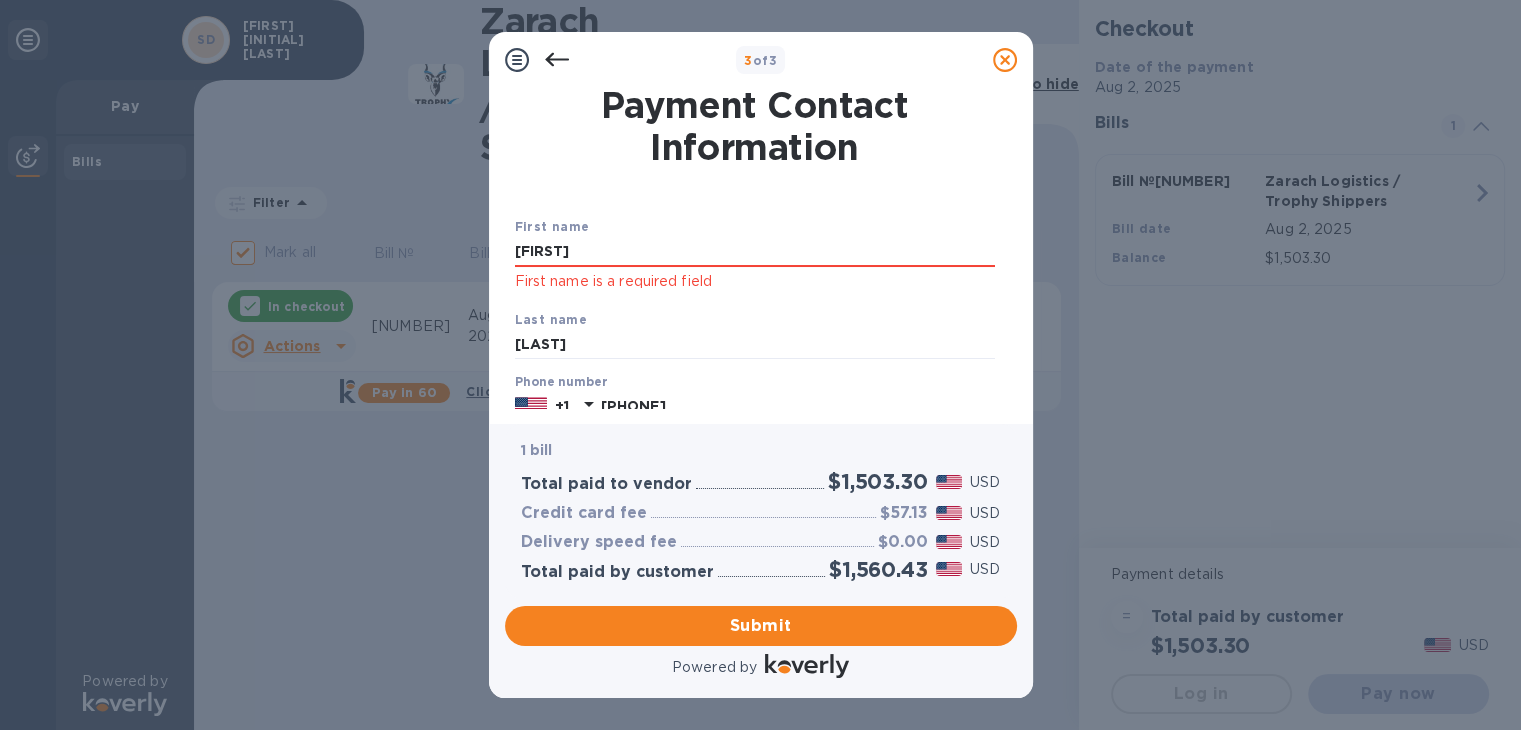 scroll, scrollTop: 166, scrollLeft: 0, axis: vertical 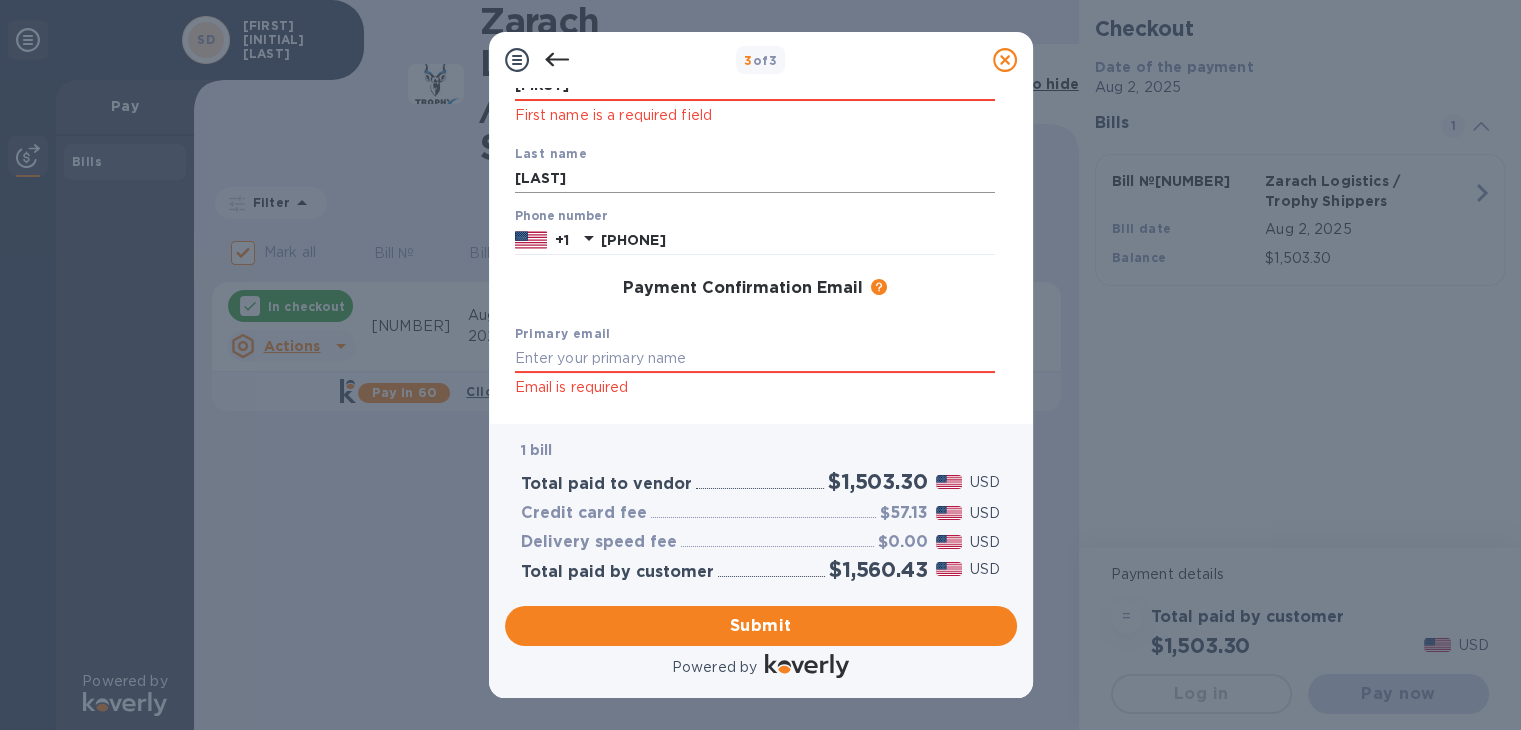 click on "[LAST]" at bounding box center (755, 179) 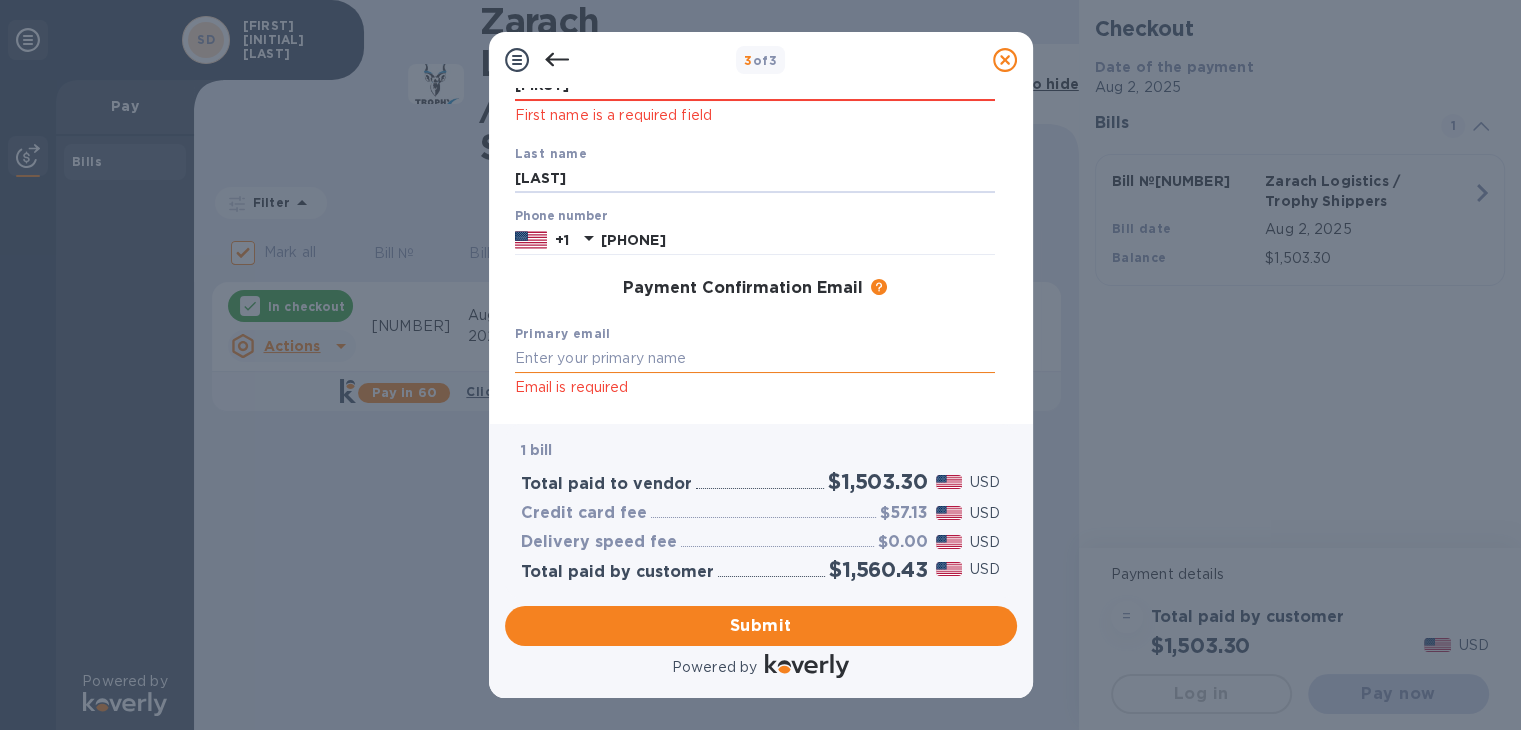 click at bounding box center (755, 359) 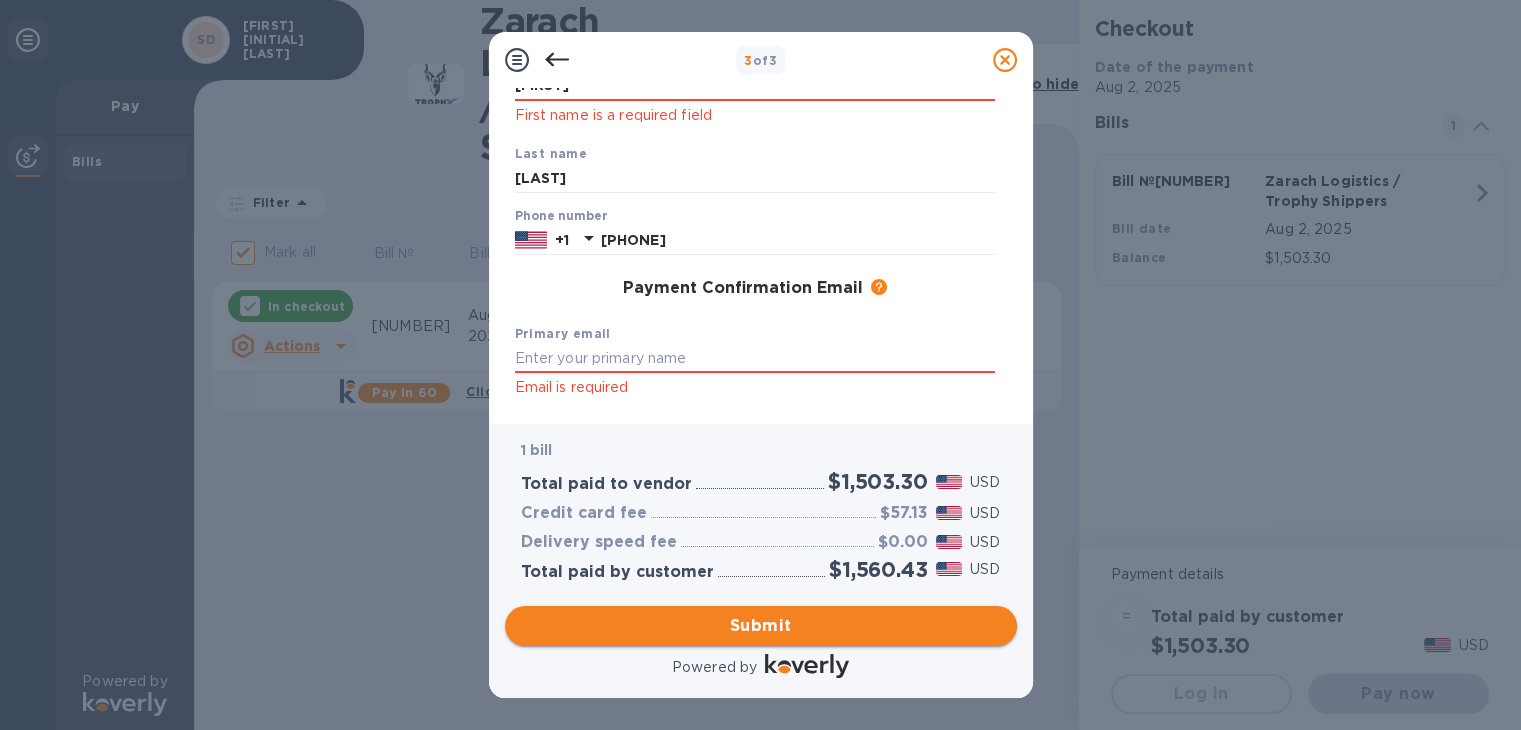 click on "Submit" at bounding box center [761, 626] 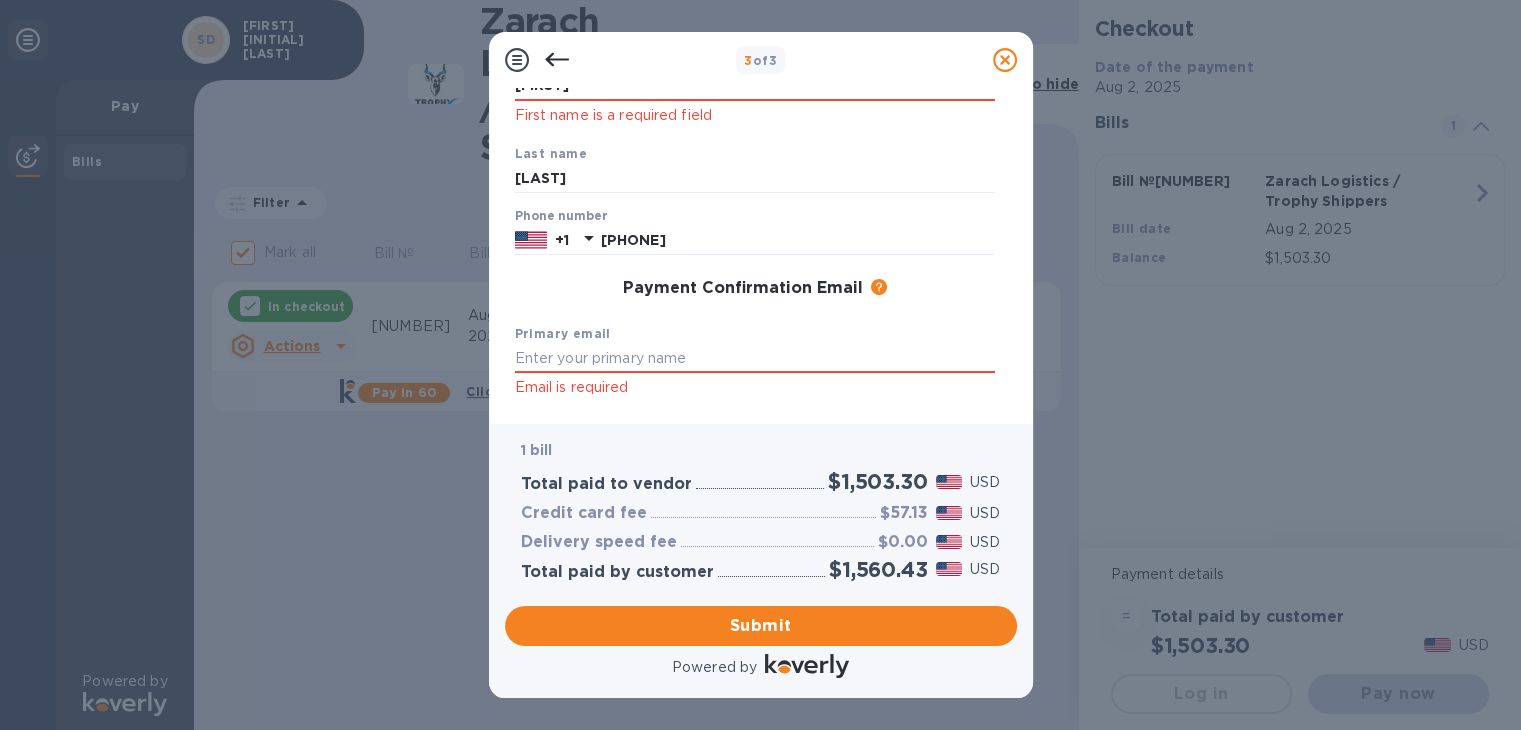 click on "[EMAIL]" at bounding box center [755, 289] 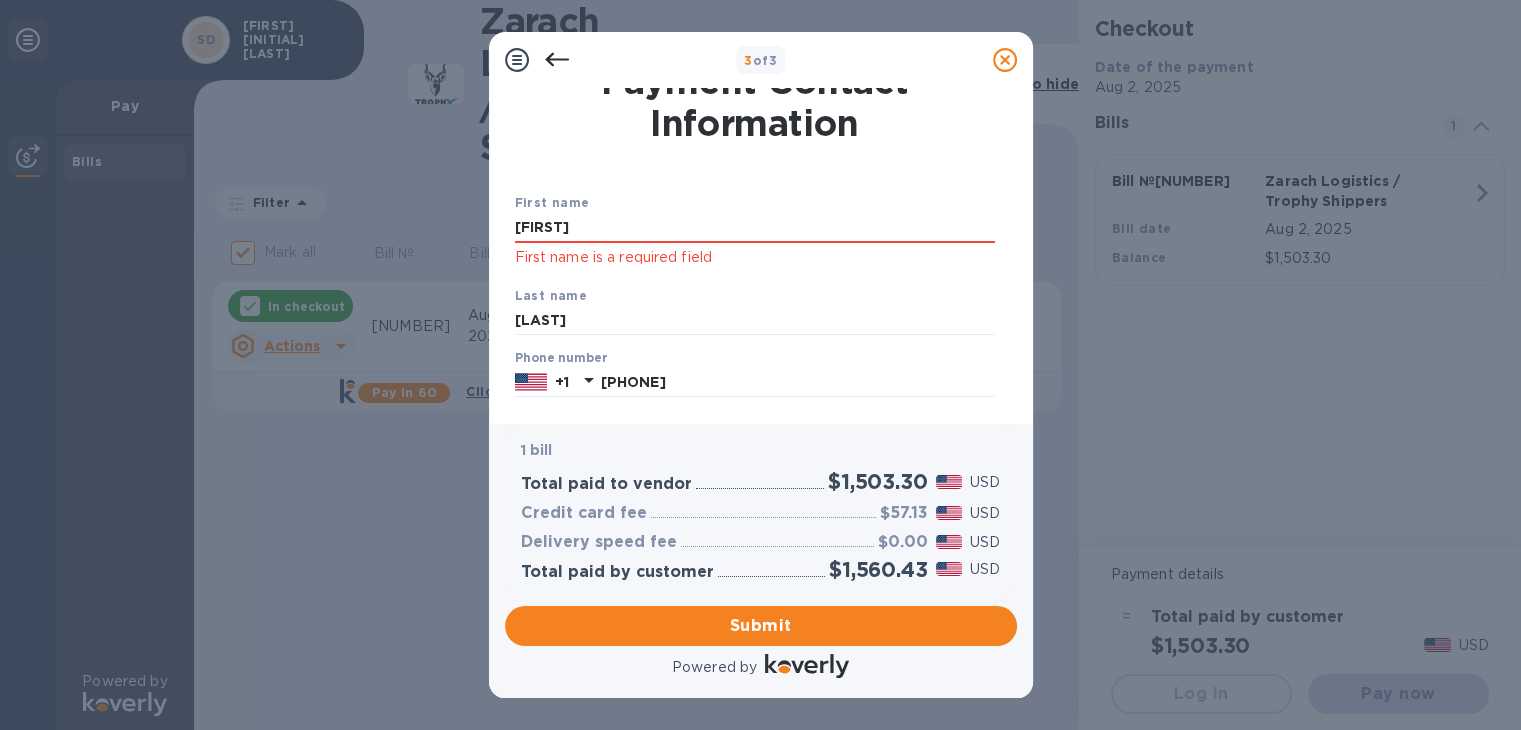 scroll, scrollTop: 0, scrollLeft: 0, axis: both 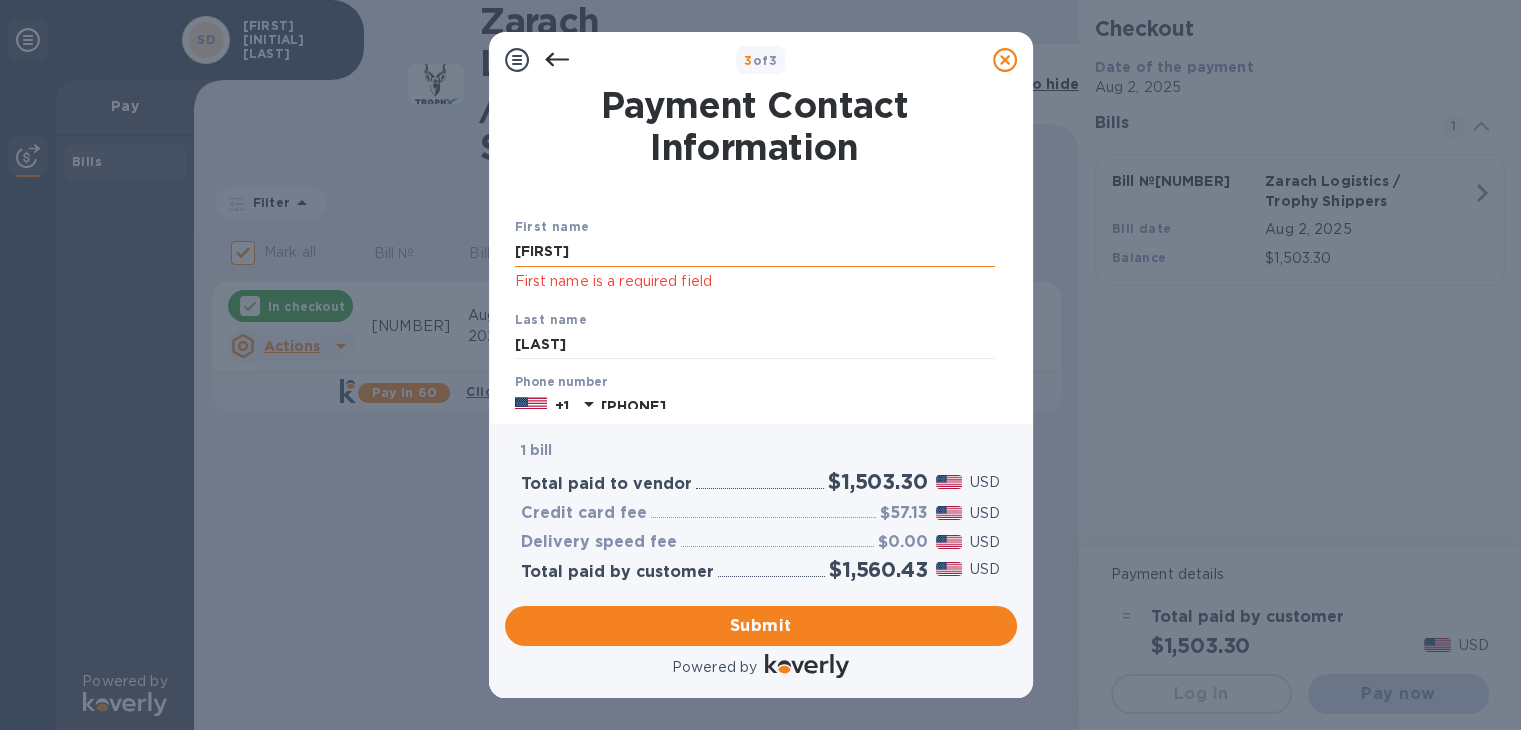 click on "[FIRST]" at bounding box center [755, 252] 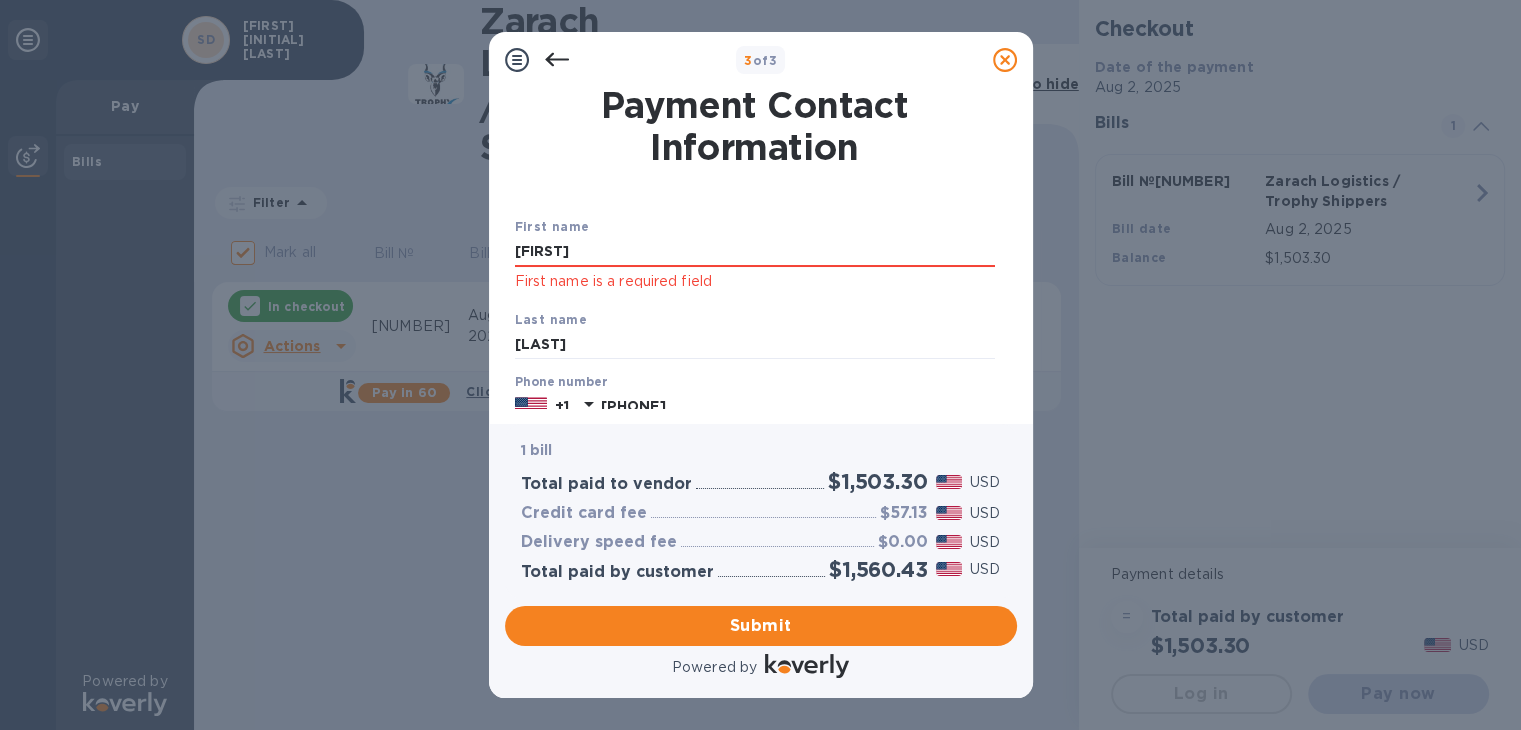 drag, startPoint x: 600, startPoint y: 261, endPoint x: 55, endPoint y: 242, distance: 545.3311 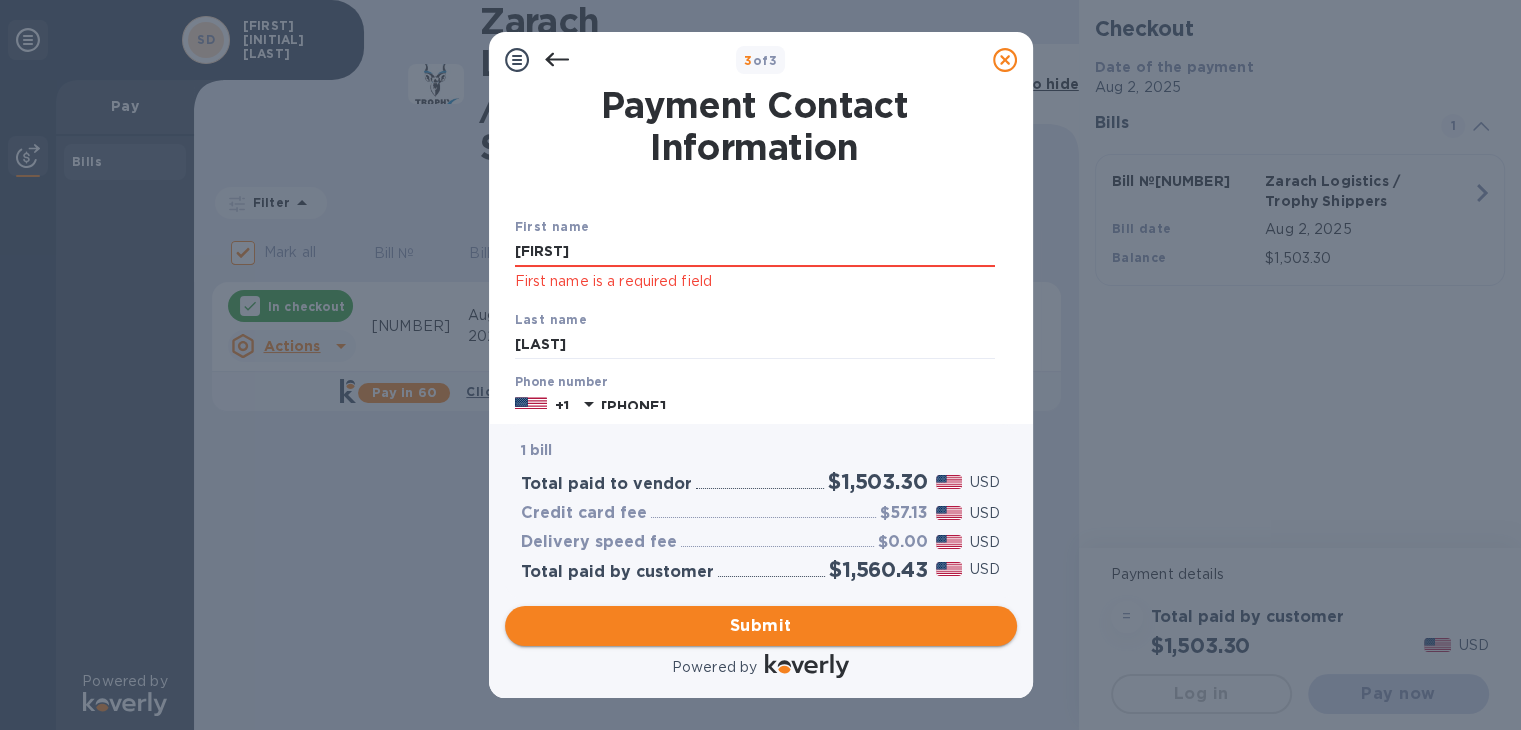 type on "[FIRST]" 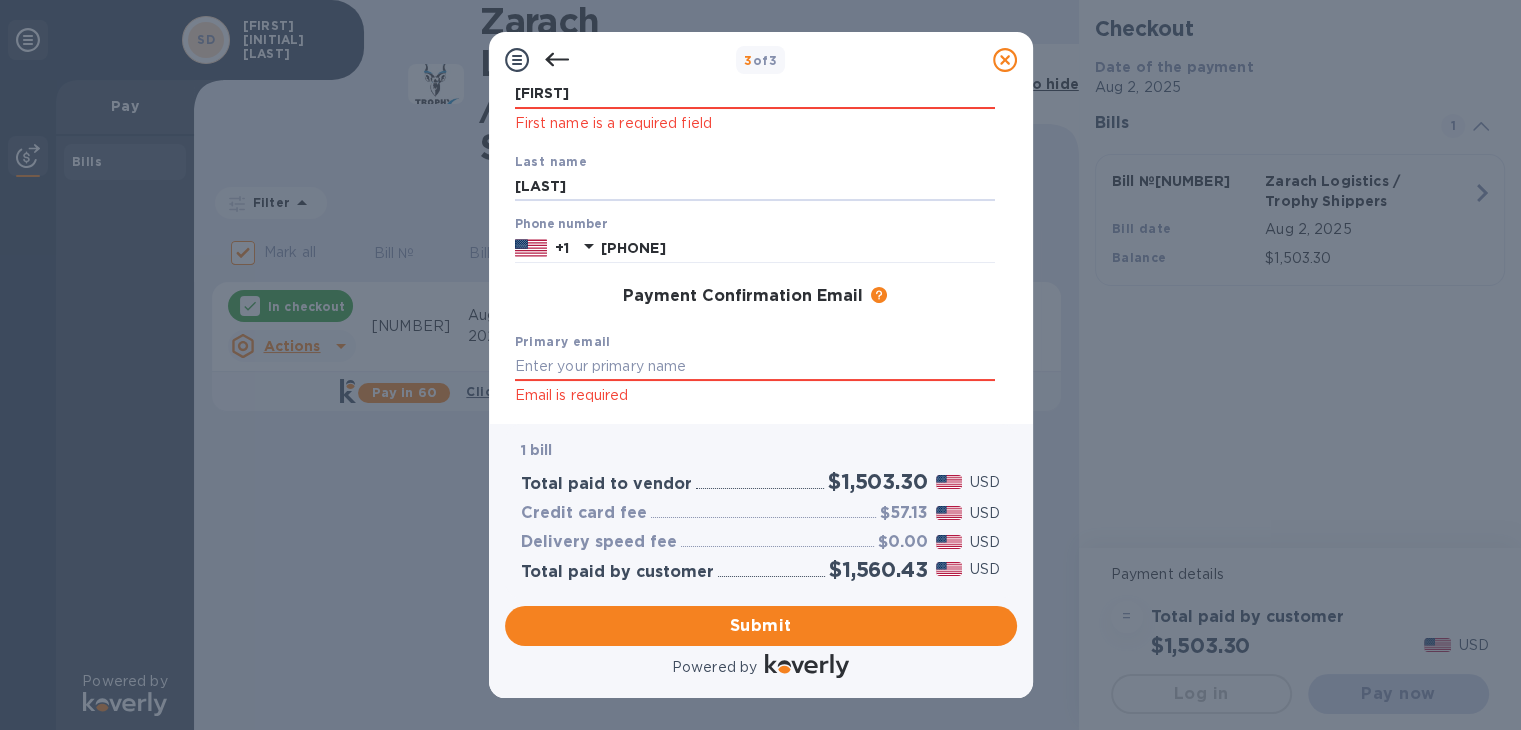 scroll, scrollTop: 350, scrollLeft: 0, axis: vertical 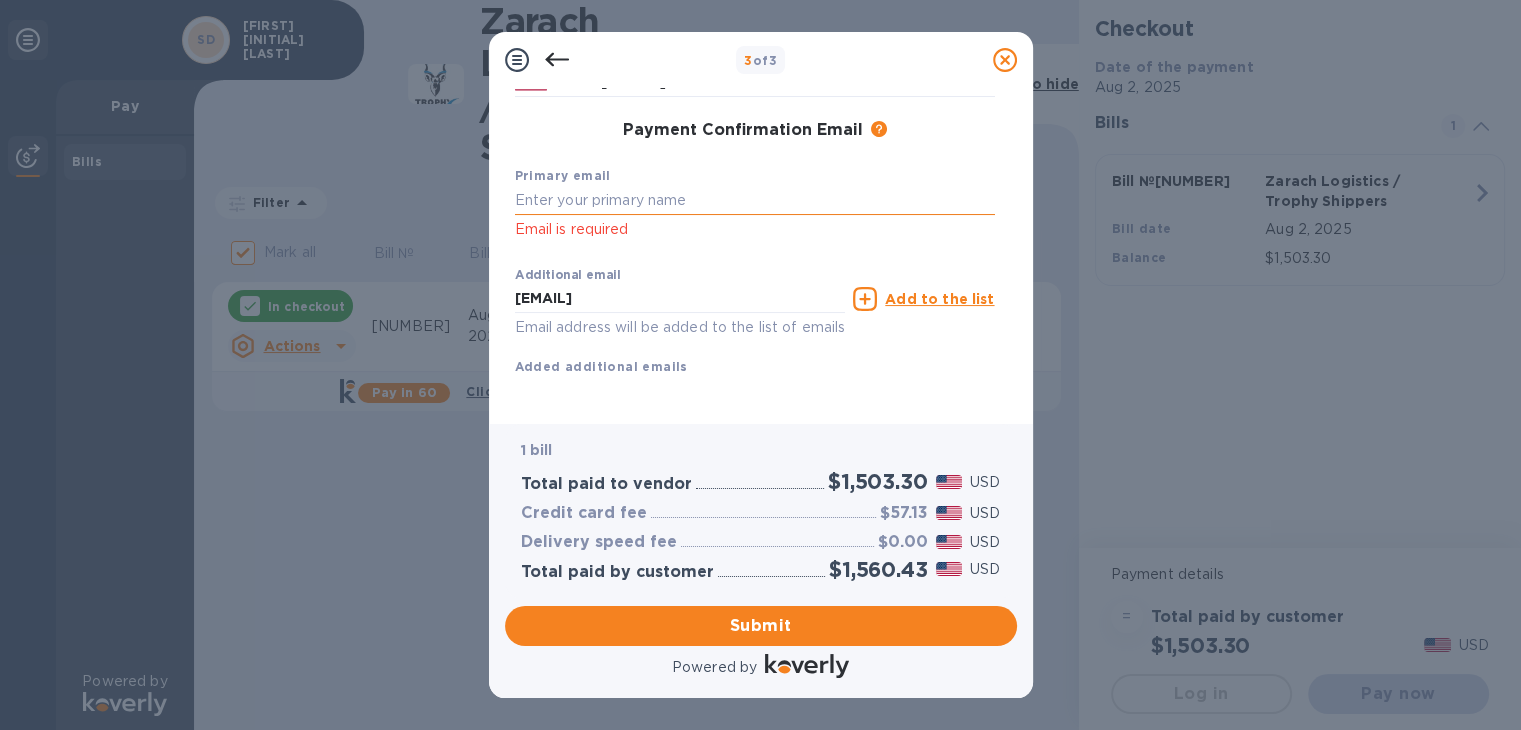 click at bounding box center (755, 201) 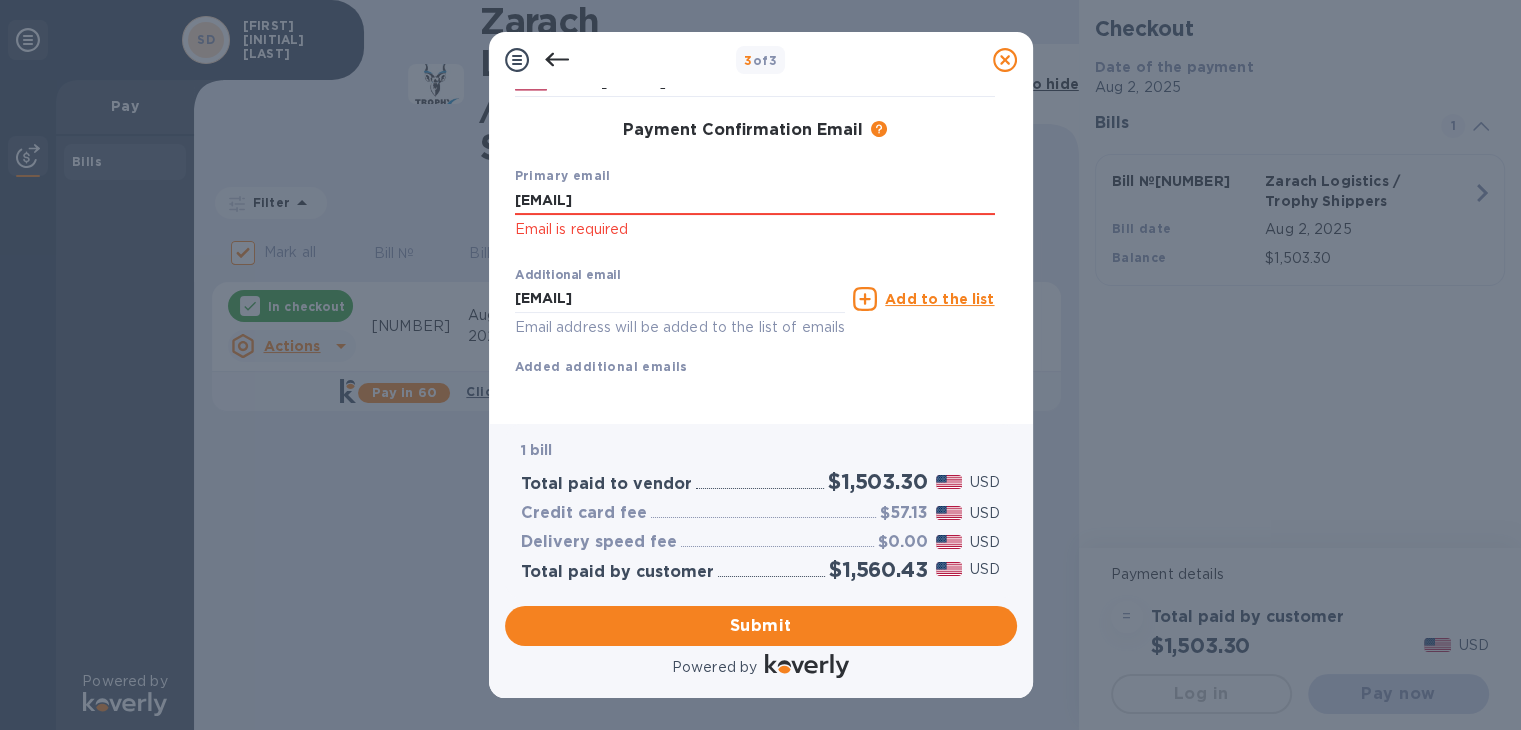 type on "[EMAIL]" 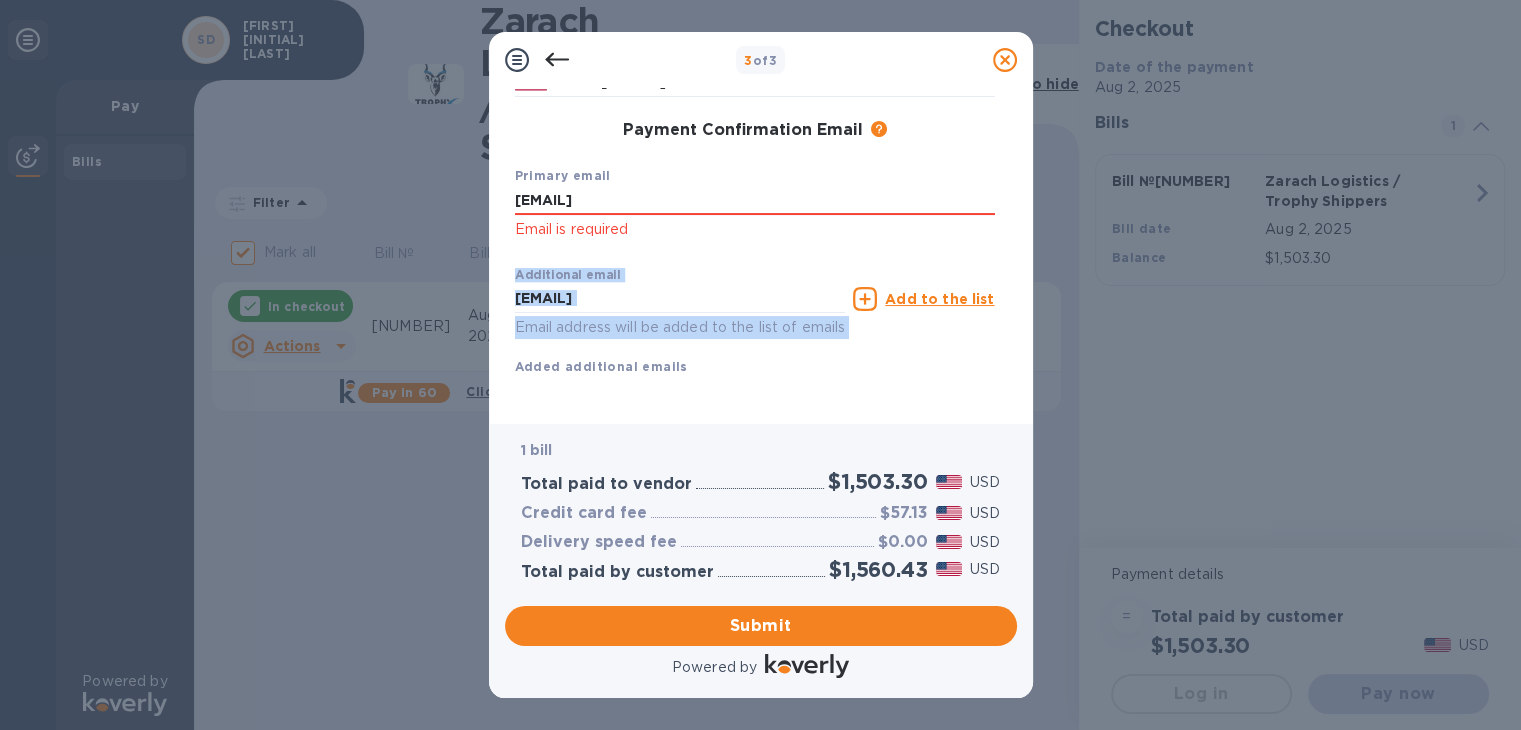 drag, startPoint x: 1018, startPoint y: 289, endPoint x: 1012, endPoint y: 218, distance: 71.25307 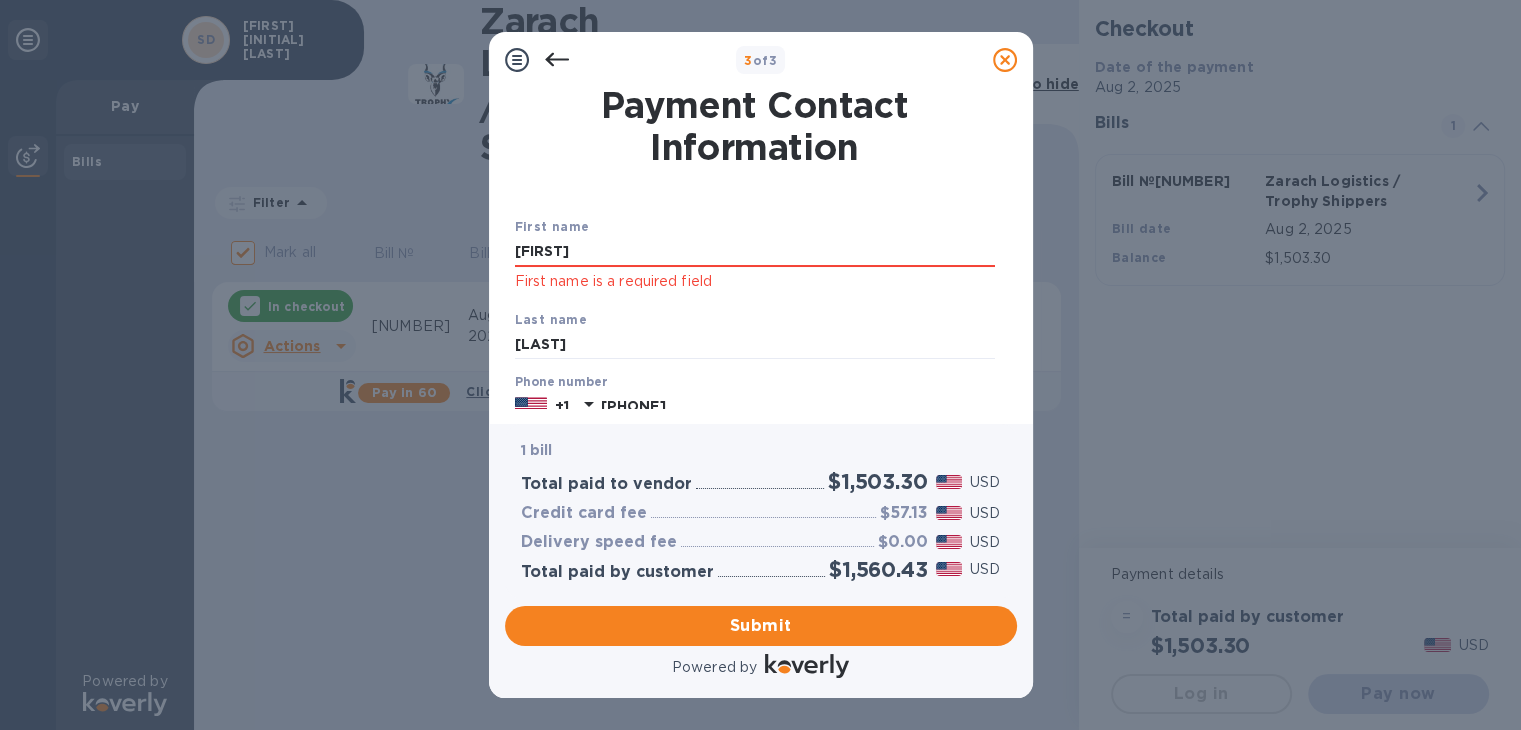scroll, scrollTop: 350, scrollLeft: 0, axis: vertical 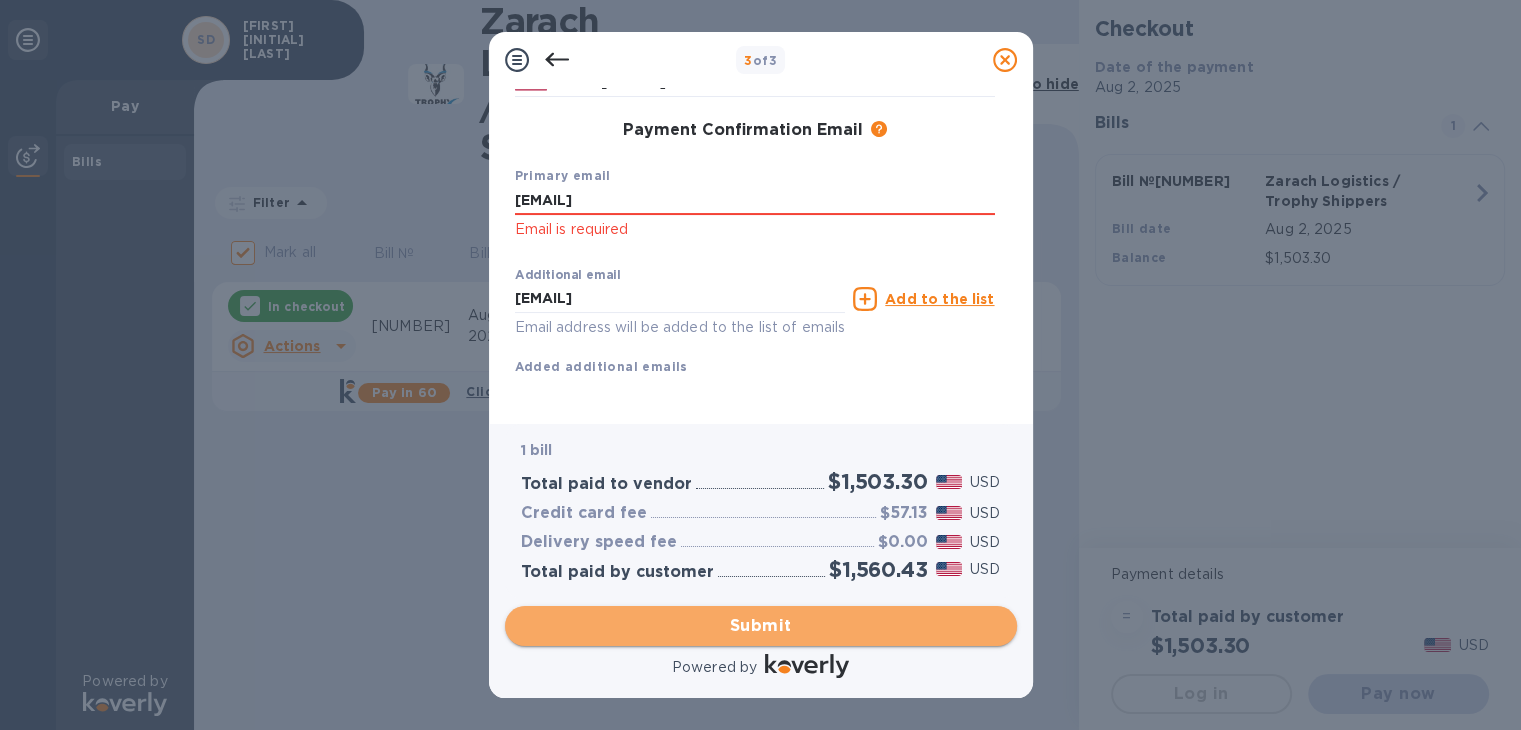 click on "Submit" at bounding box center (761, 626) 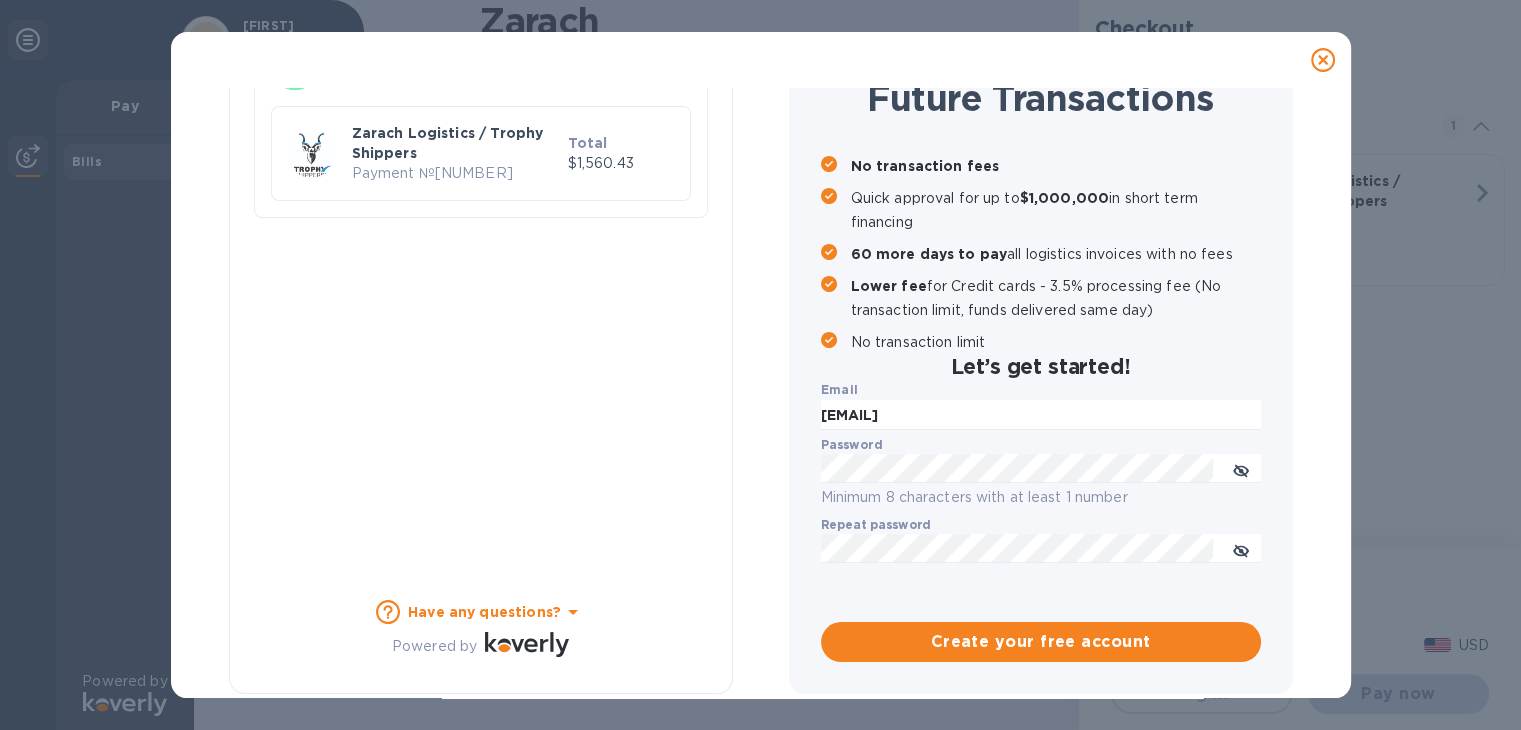 checkbox on "false" 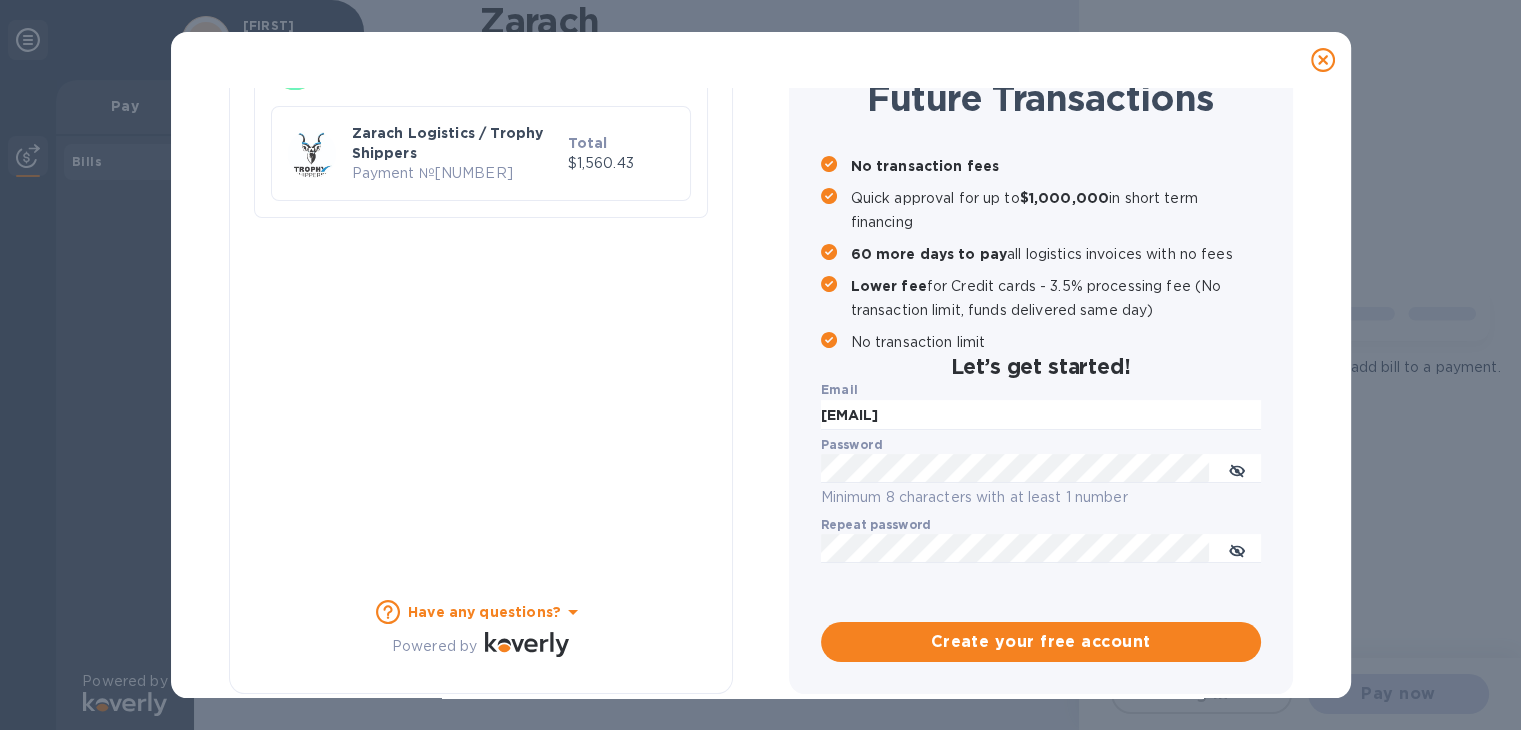 scroll, scrollTop: 190, scrollLeft: 0, axis: vertical 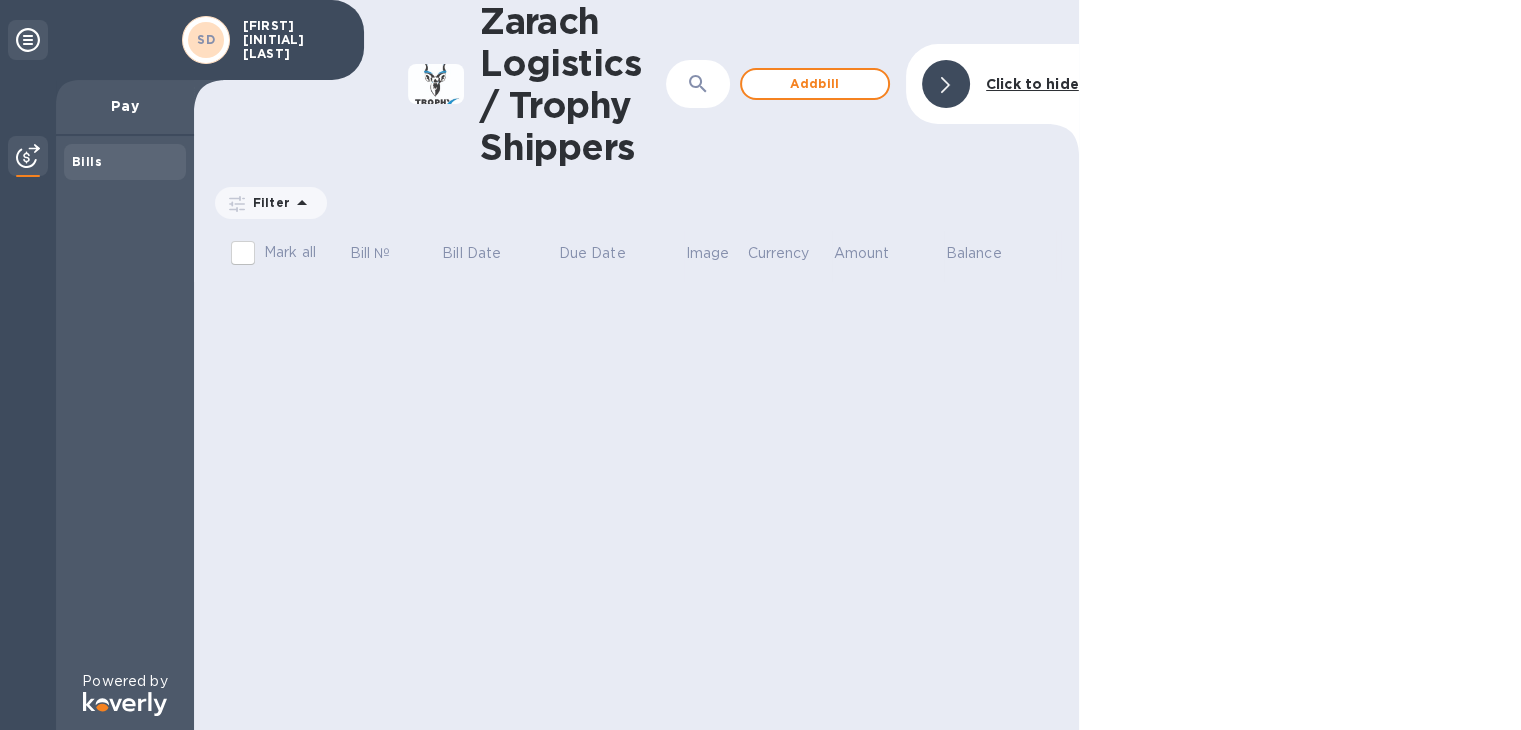click on "Bills" at bounding box center (87, 161) 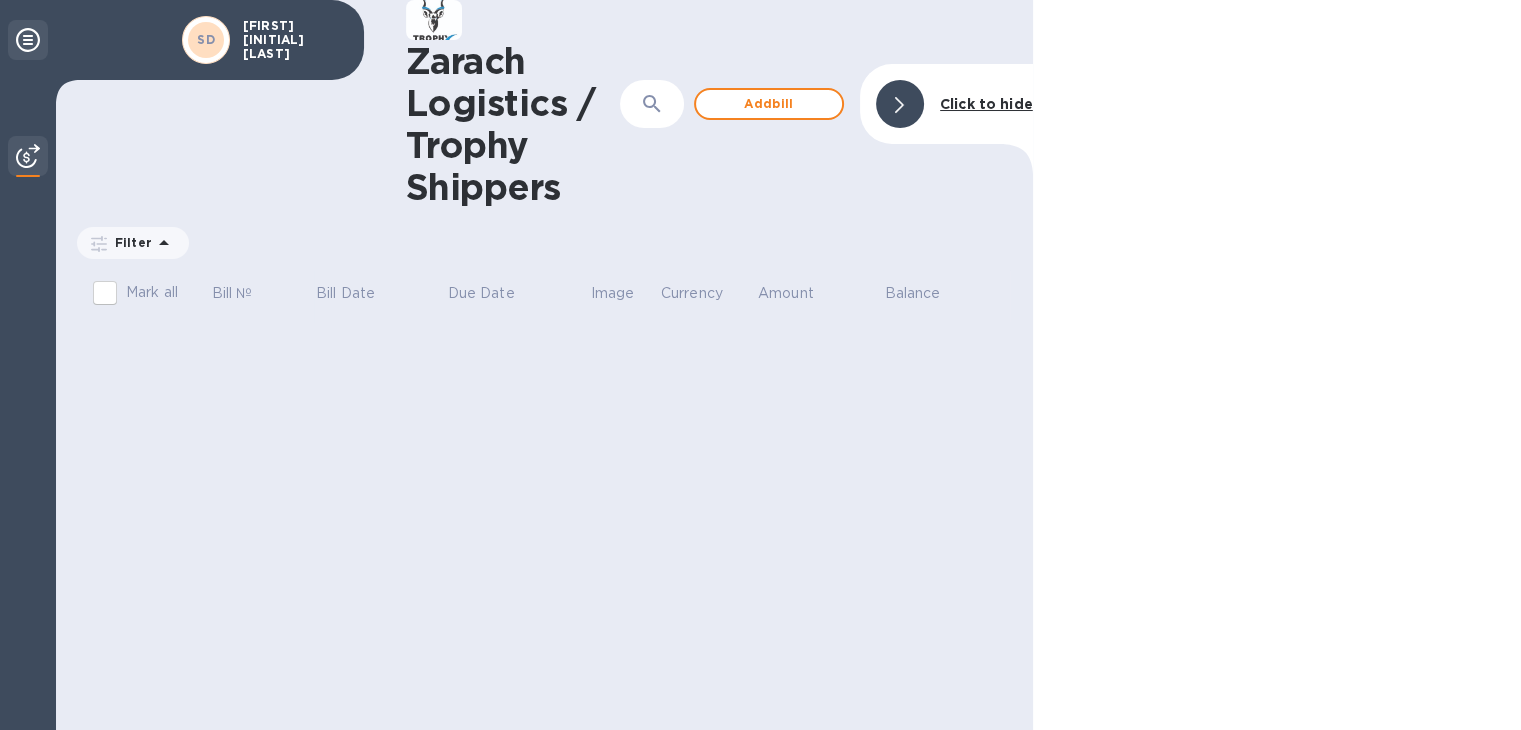 click 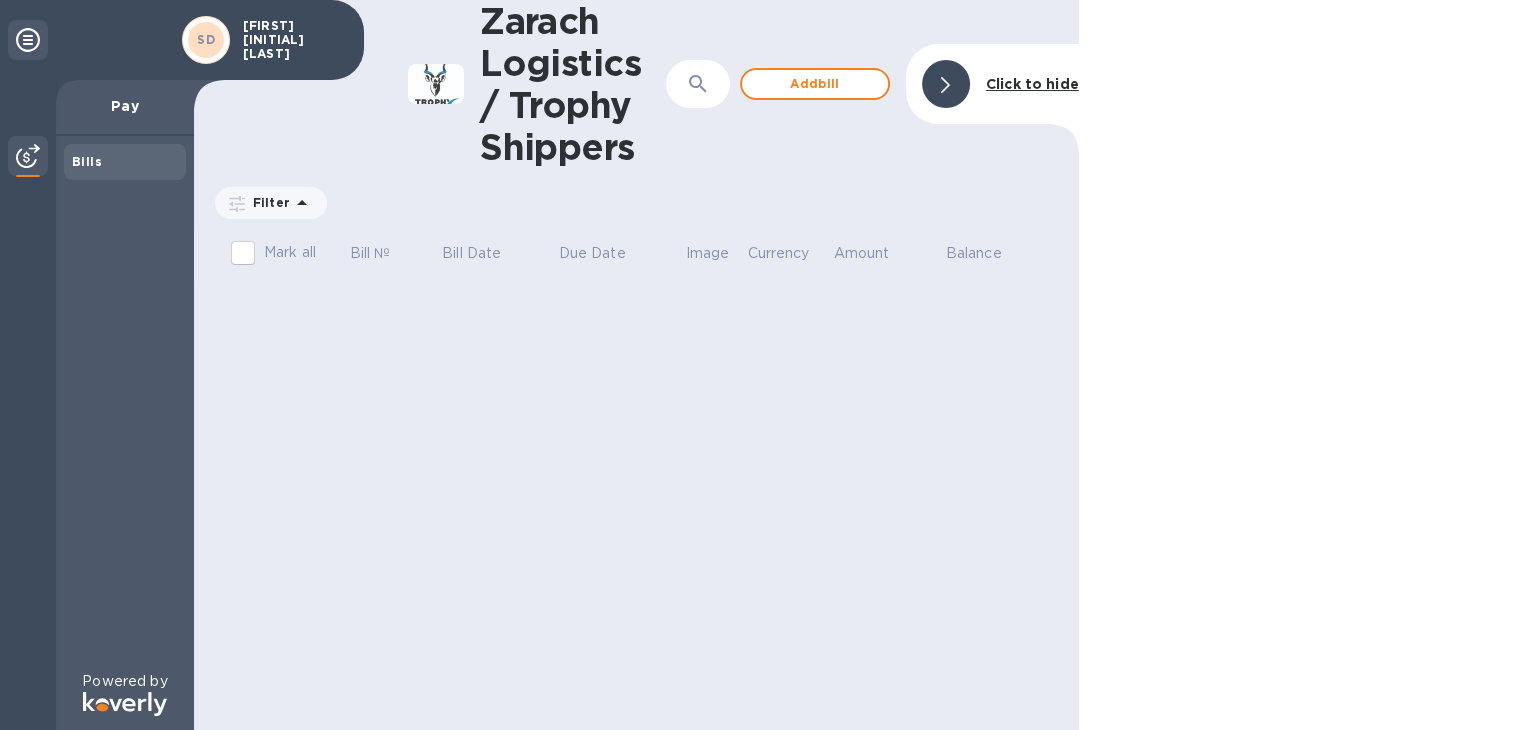 click on "Bills" at bounding box center [87, 161] 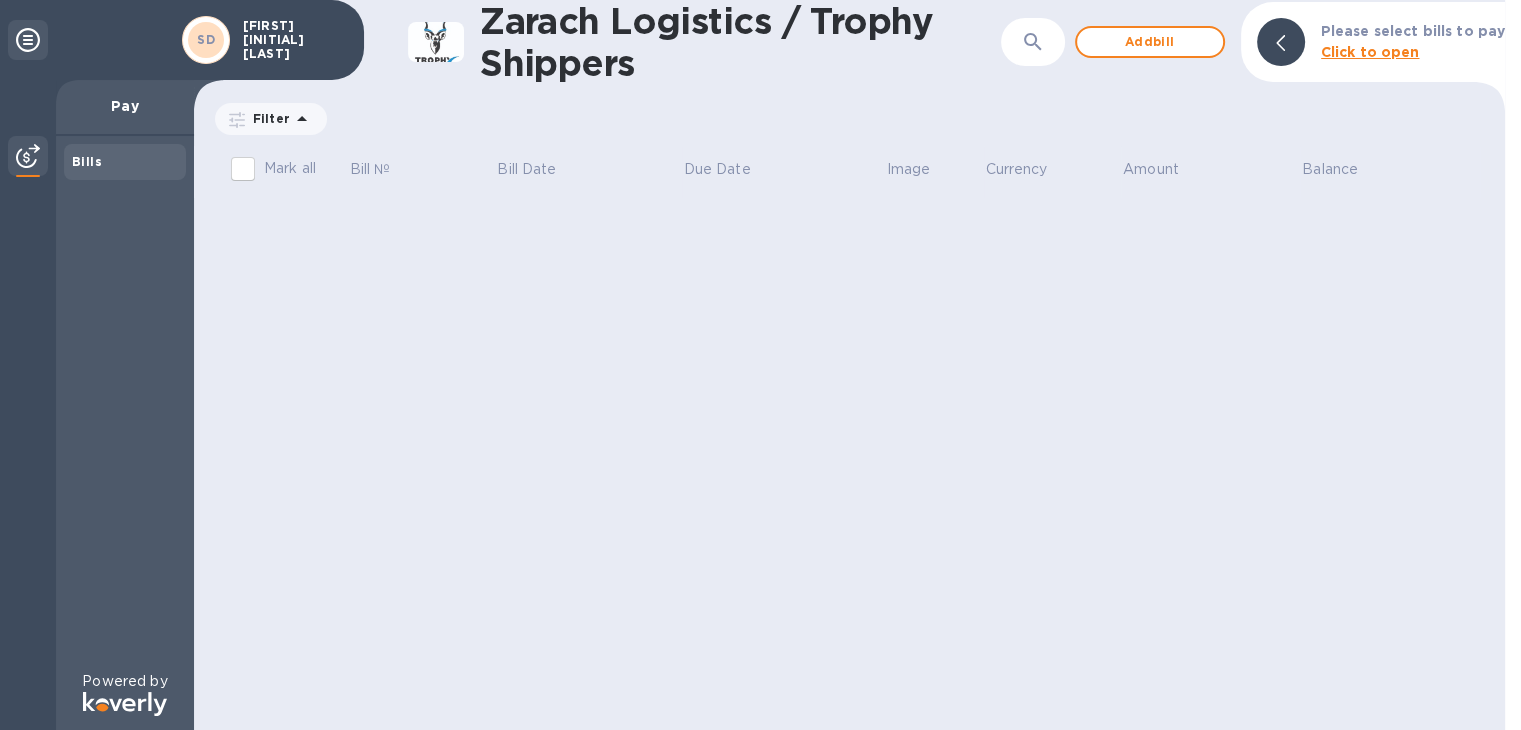 click on "SD" at bounding box center [206, 39] 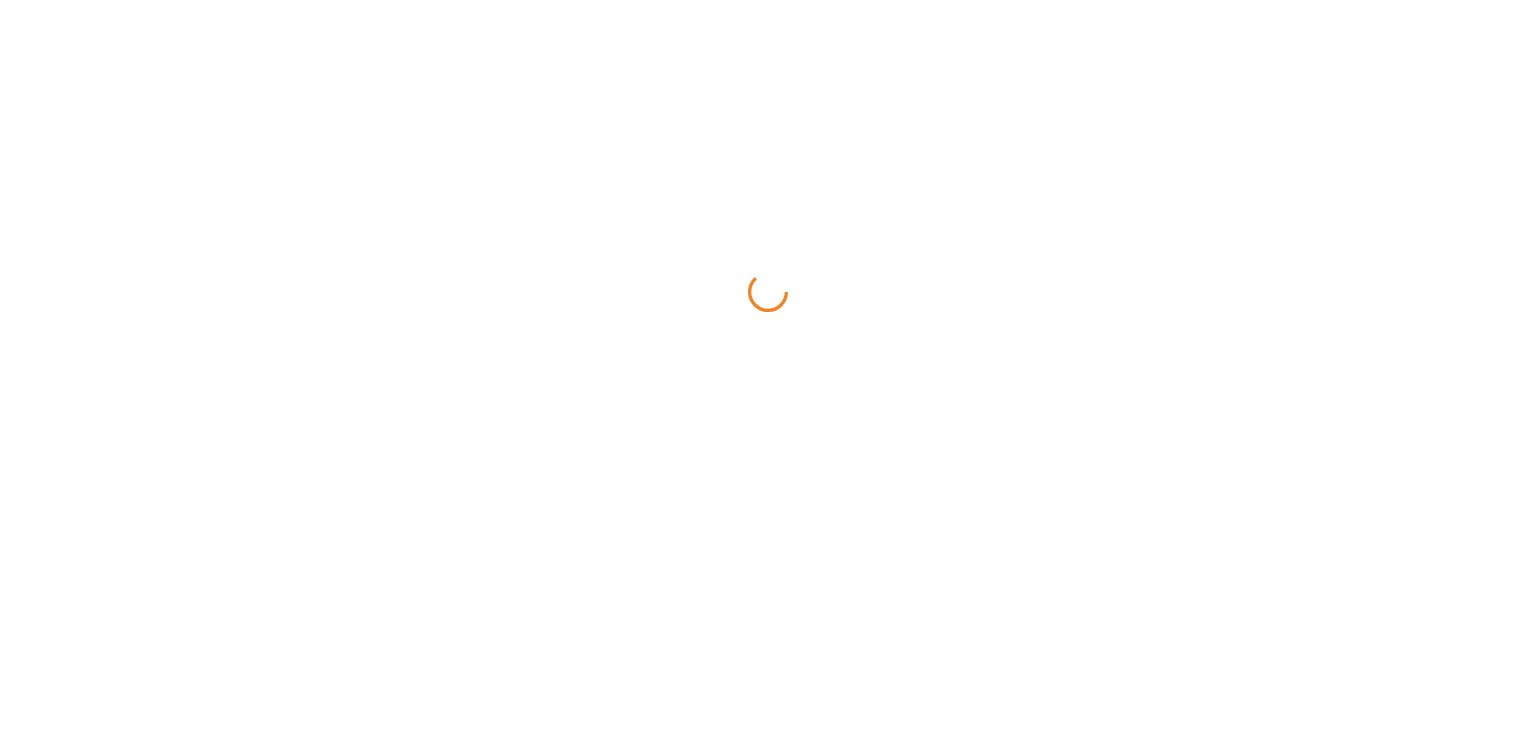 scroll, scrollTop: 0, scrollLeft: 0, axis: both 